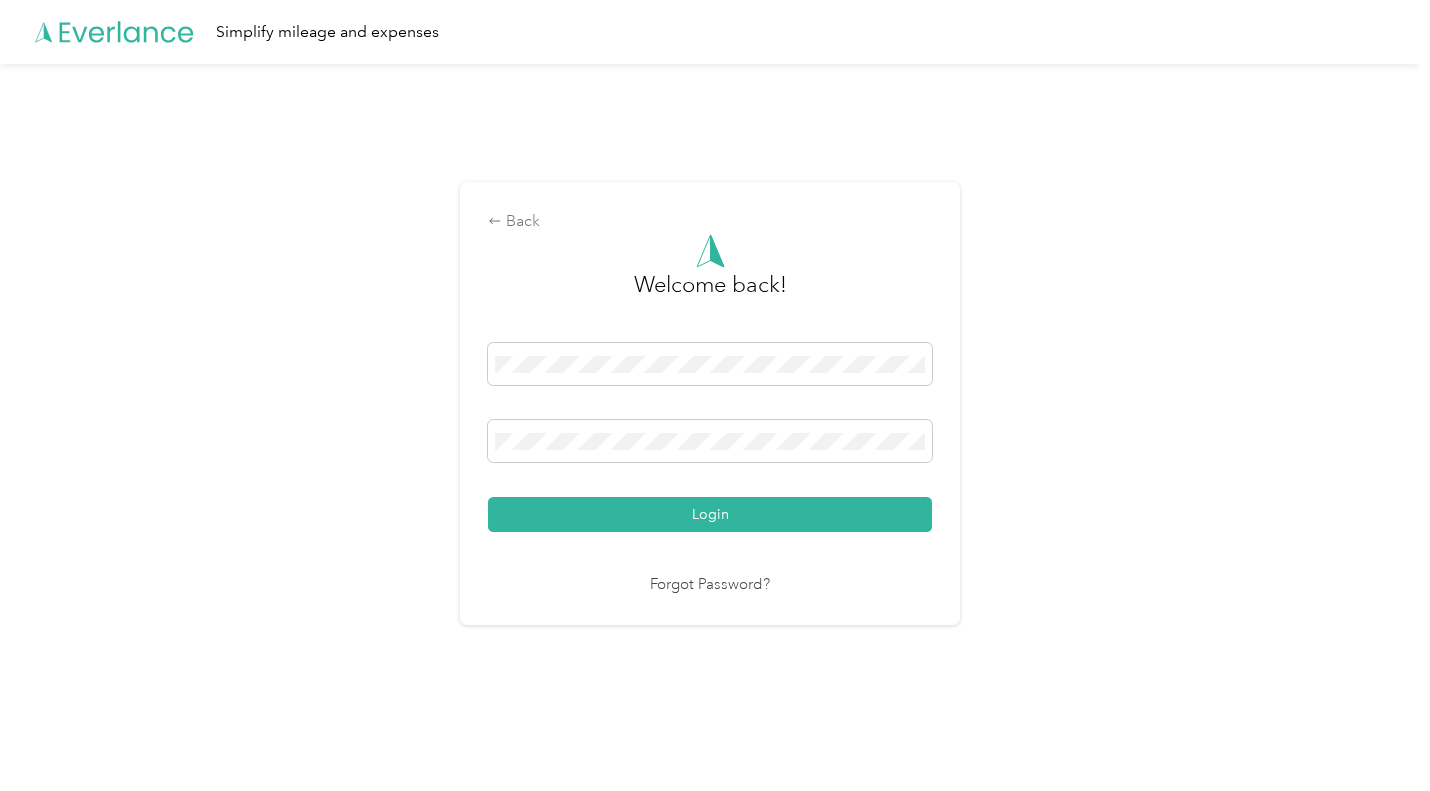 scroll, scrollTop: 0, scrollLeft: 0, axis: both 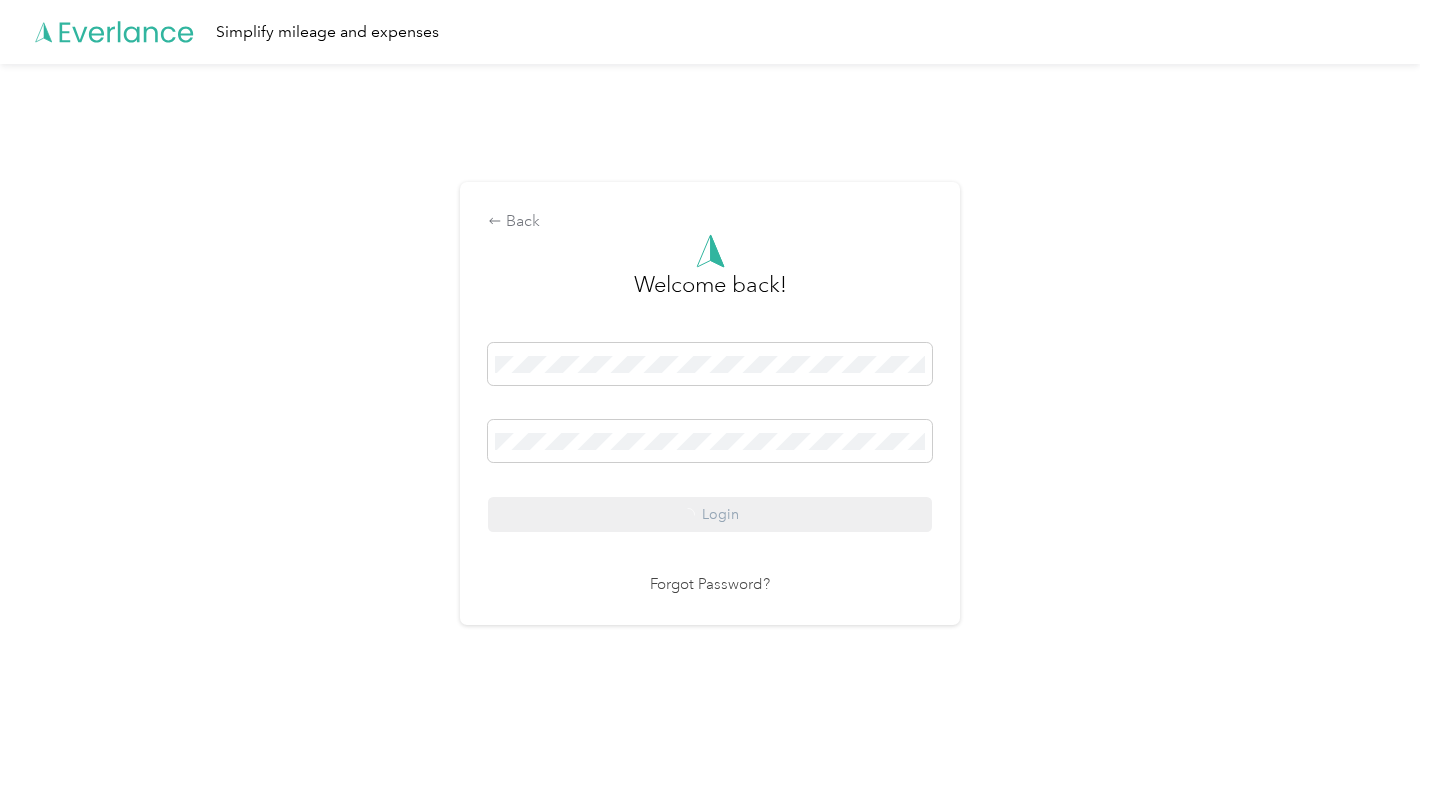 click on "Back Welcome back! Login Forgot Password?" at bounding box center [710, 412] 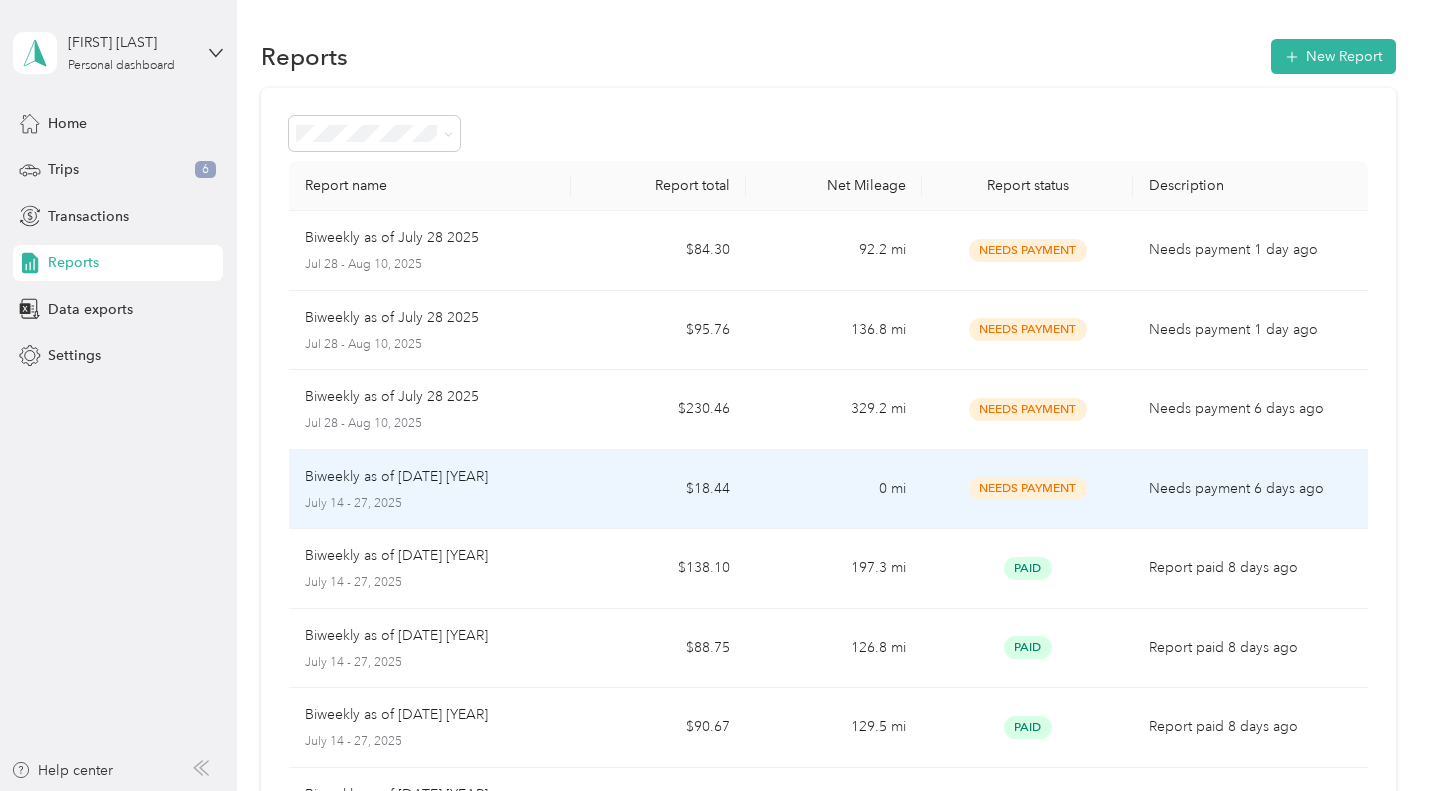 click on "Biweekly as of [DATE] [YEAR]" at bounding box center [396, 477] 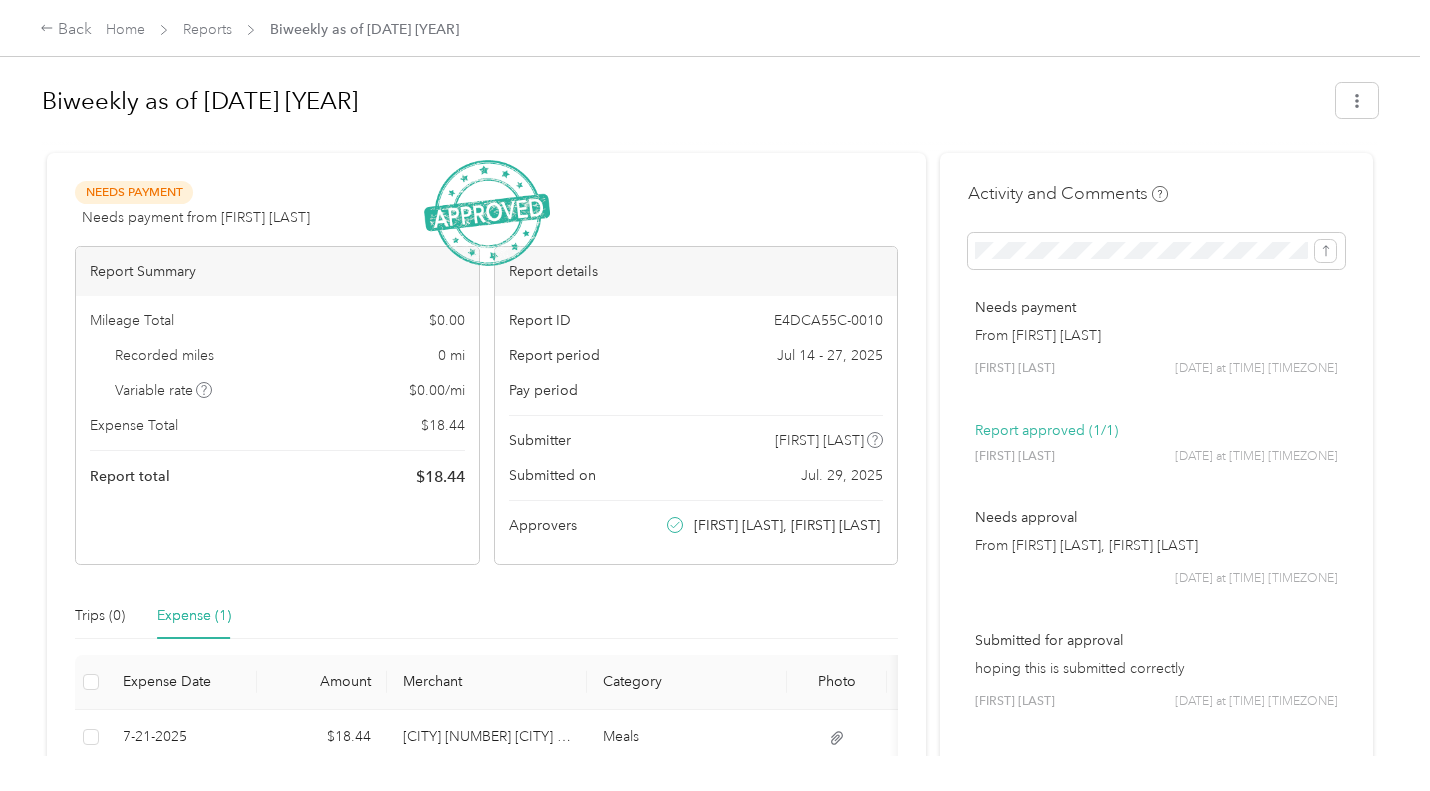 click on "Needs Payment" at bounding box center (134, 192) 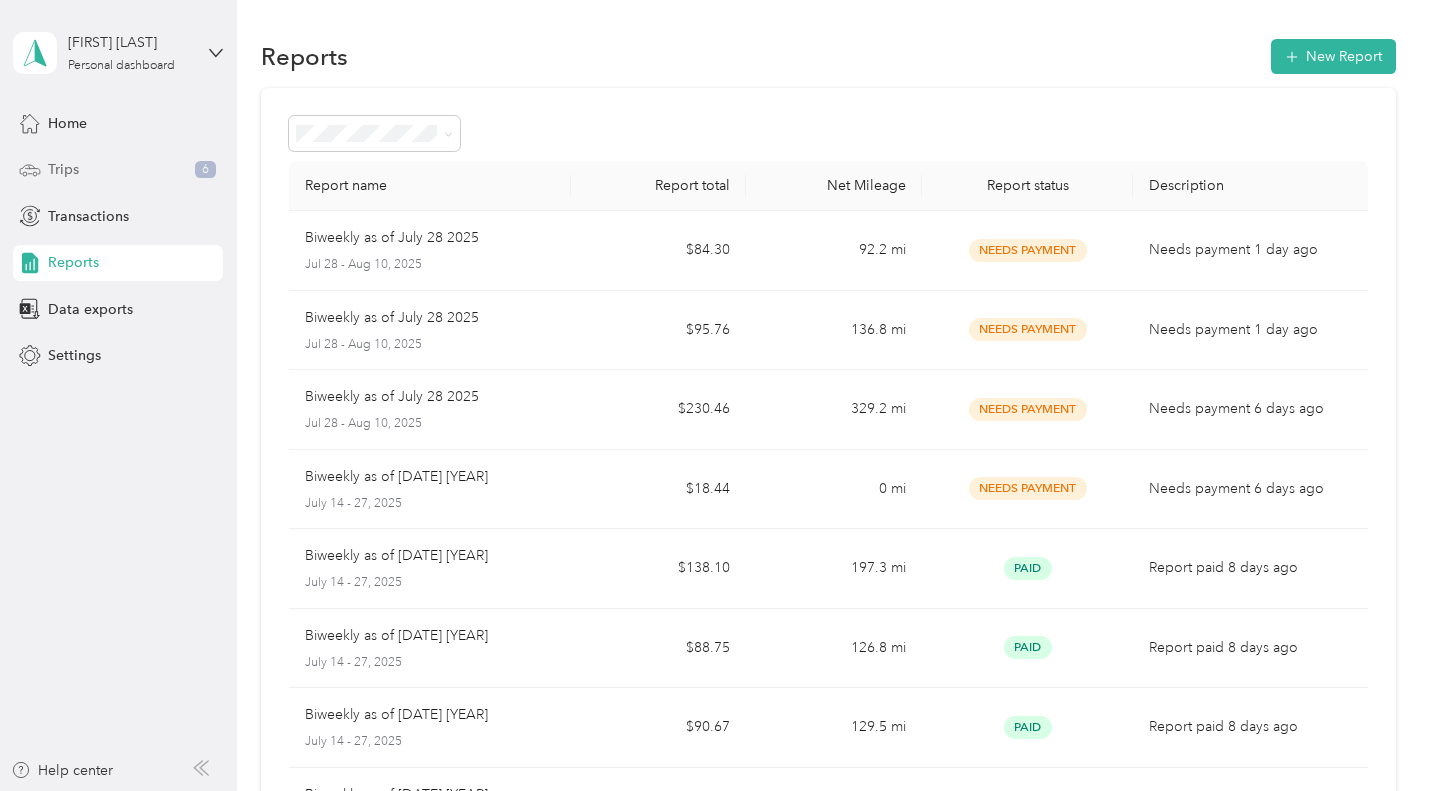 click on "Trips 6" at bounding box center [118, 170] 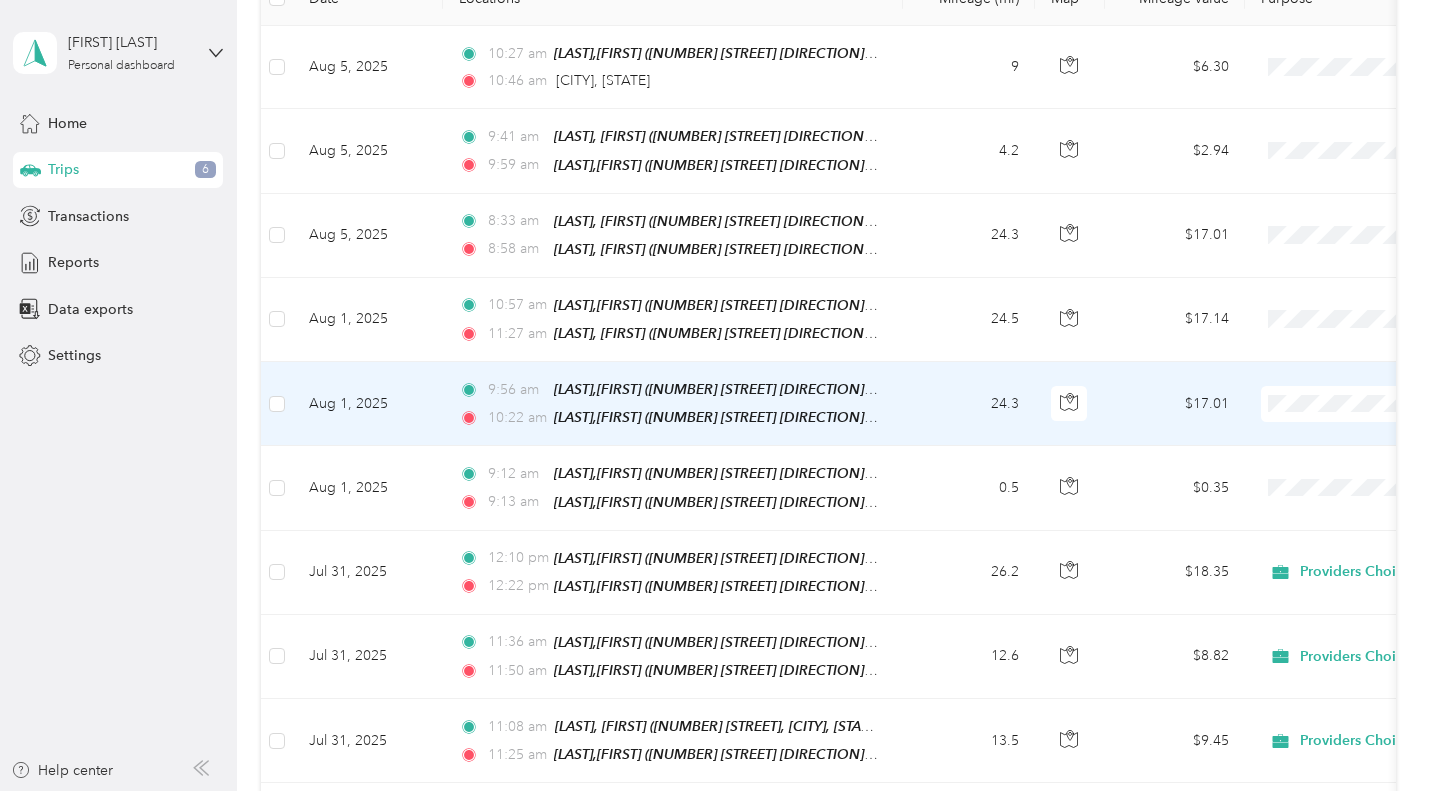 scroll, scrollTop: 313, scrollLeft: 0, axis: vertical 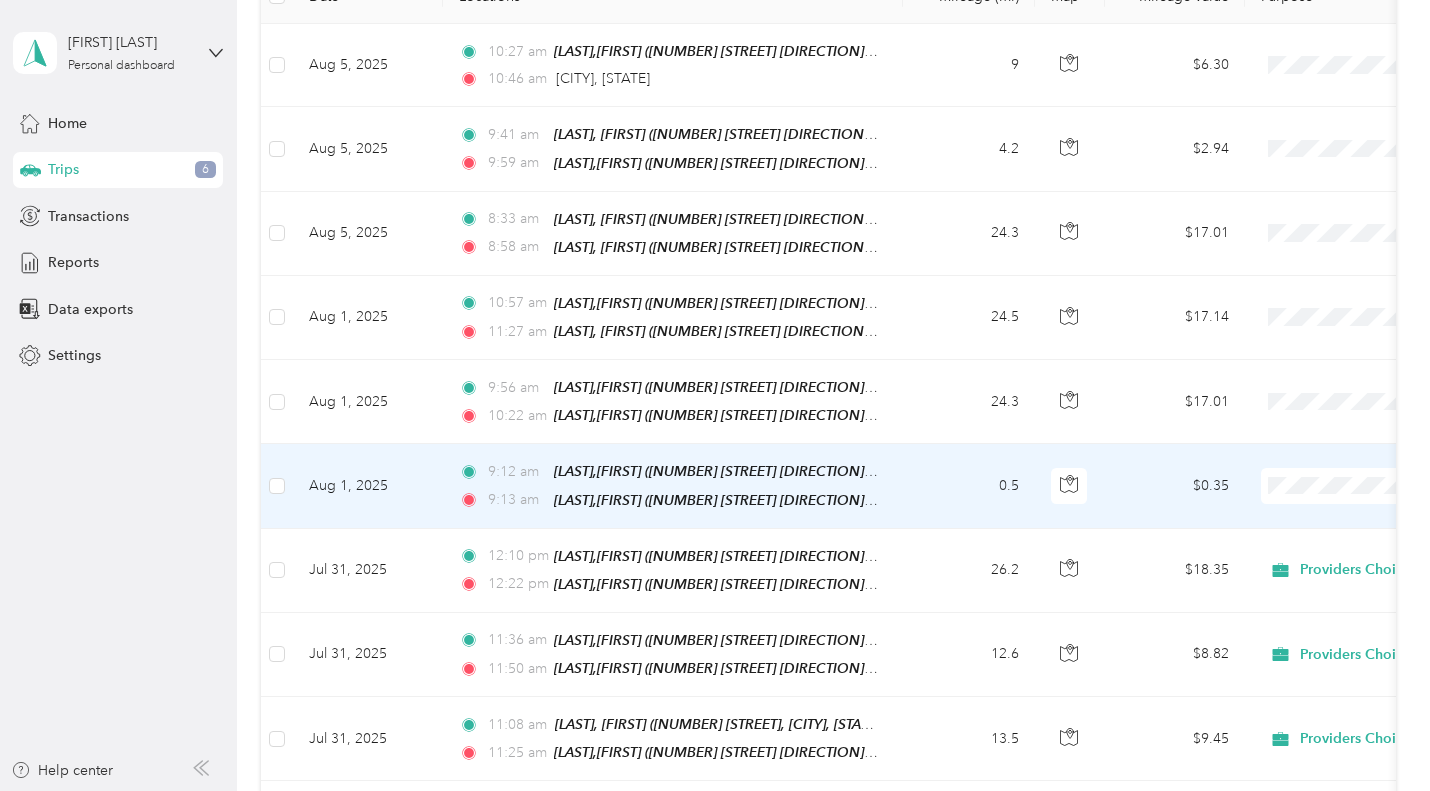 click at bounding box center (1385, 486) 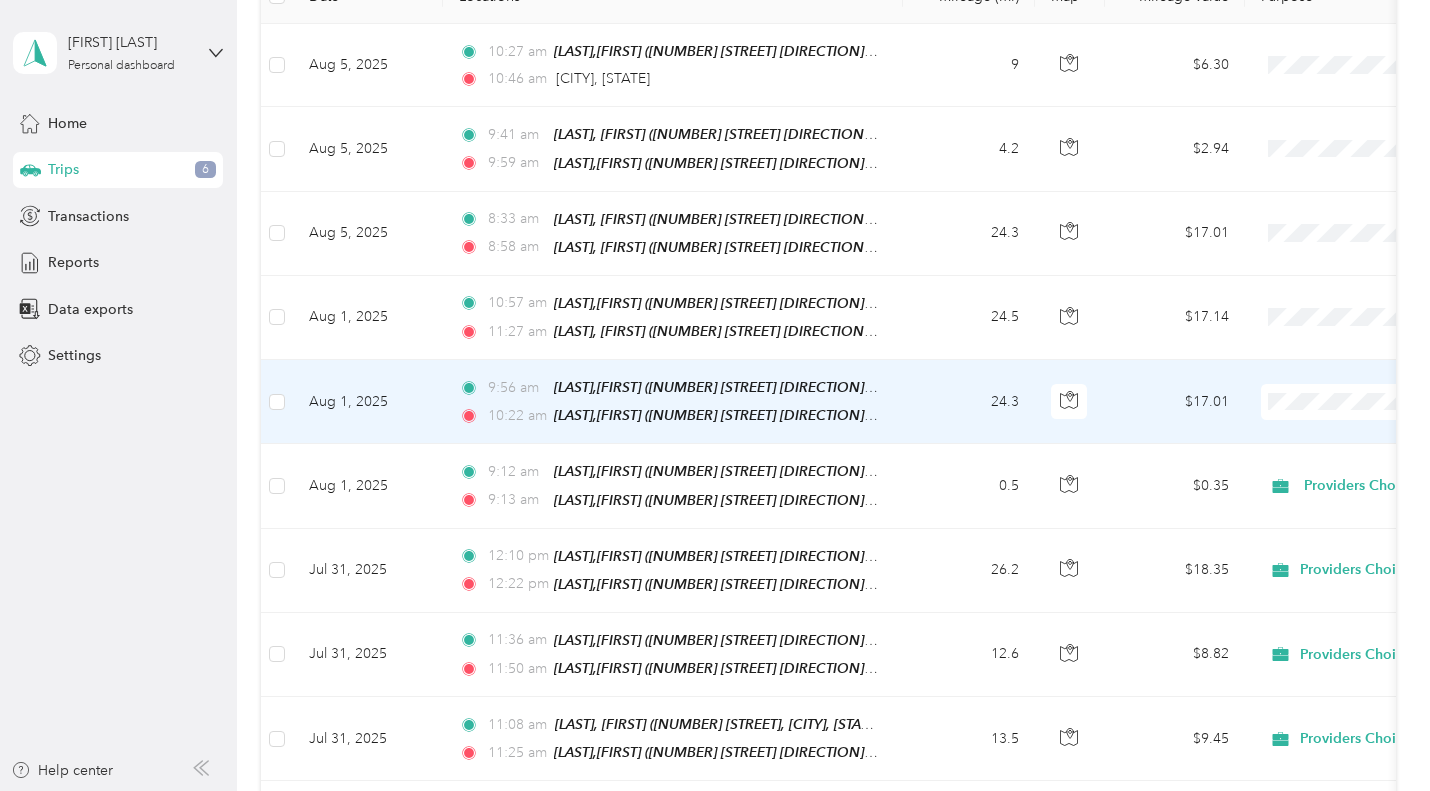 click on "Providers Choice" at bounding box center [1324, 435] 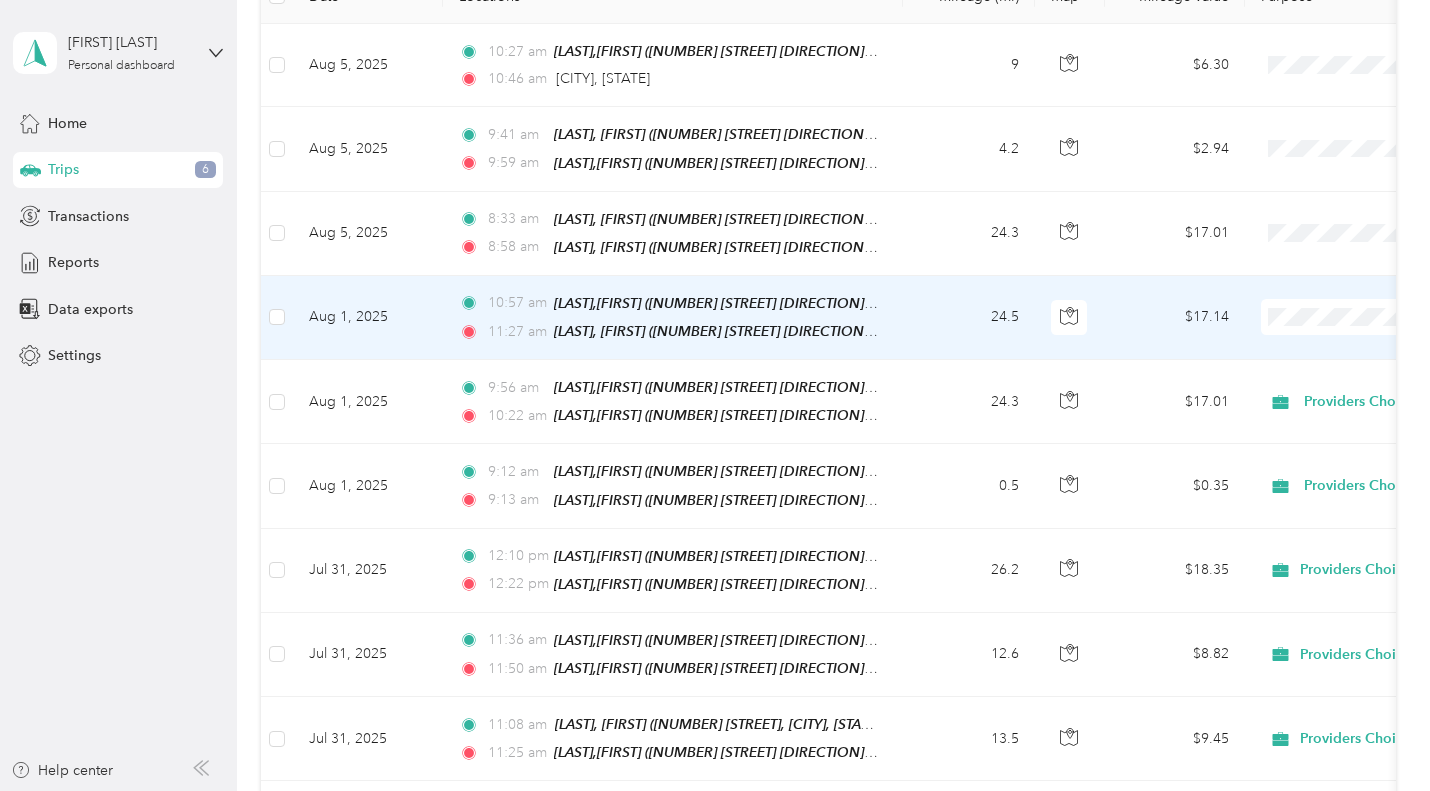 click on "Providers Choice" at bounding box center (1324, 351) 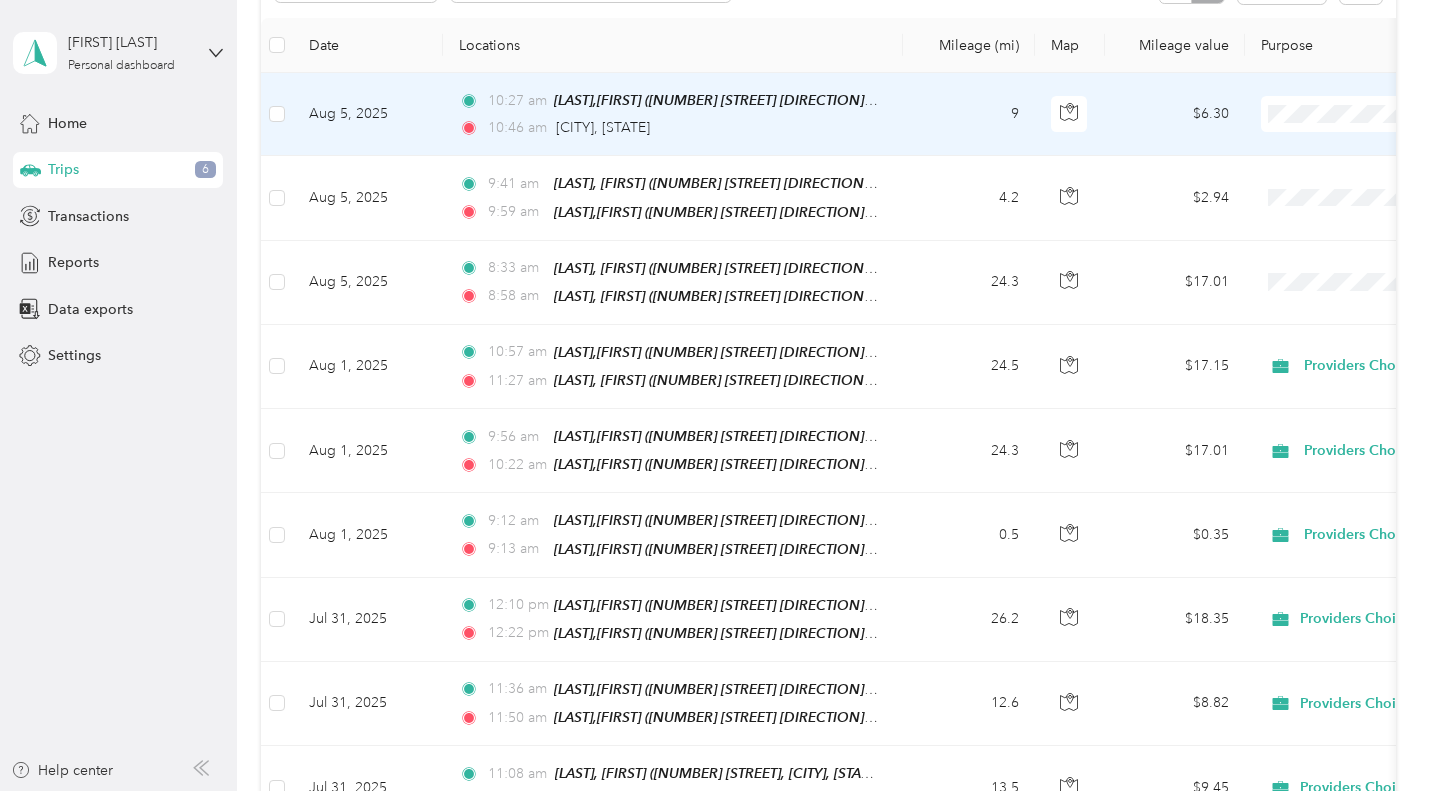 scroll, scrollTop: 263, scrollLeft: 0, axis: vertical 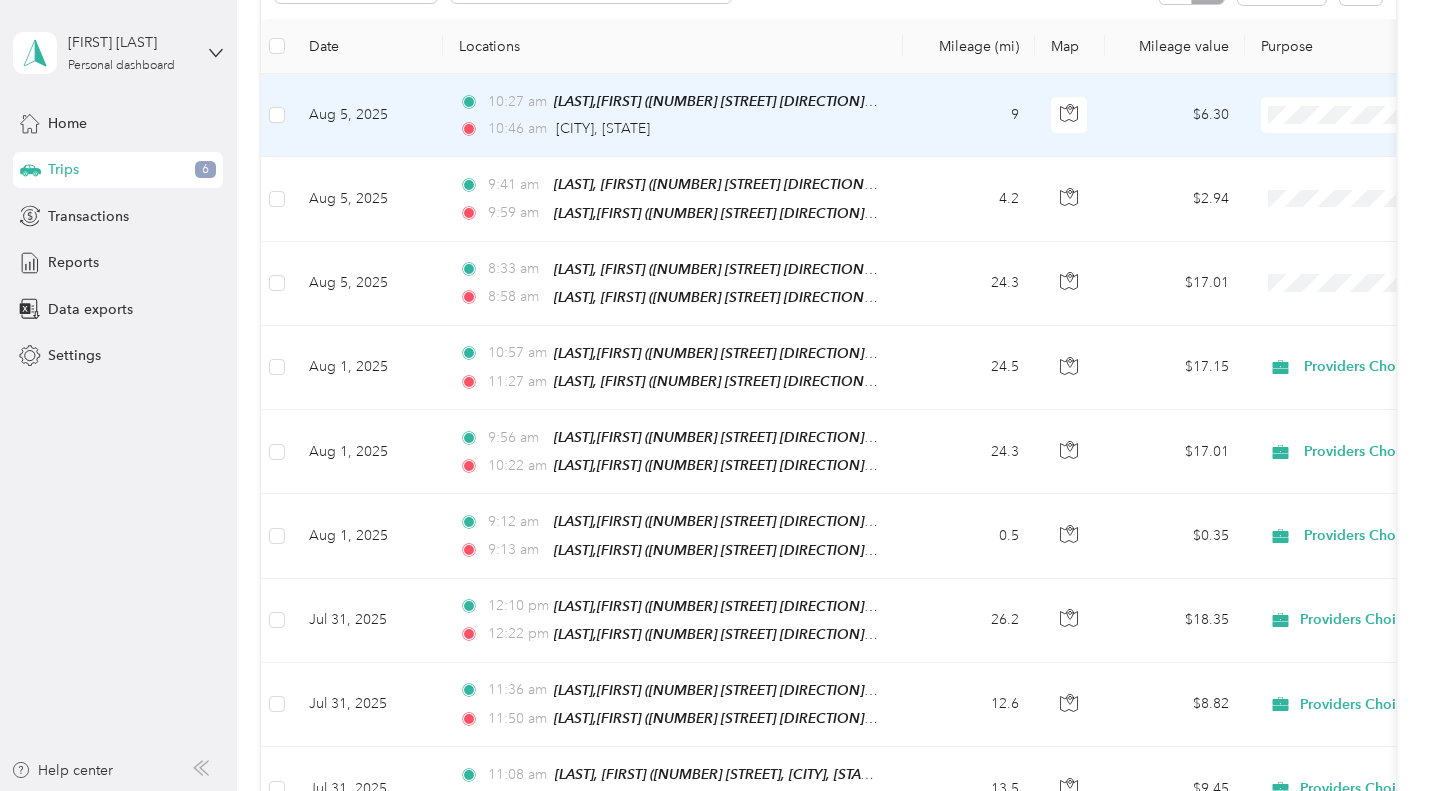 click on "Aug 5, 2025" at bounding box center (368, 115) 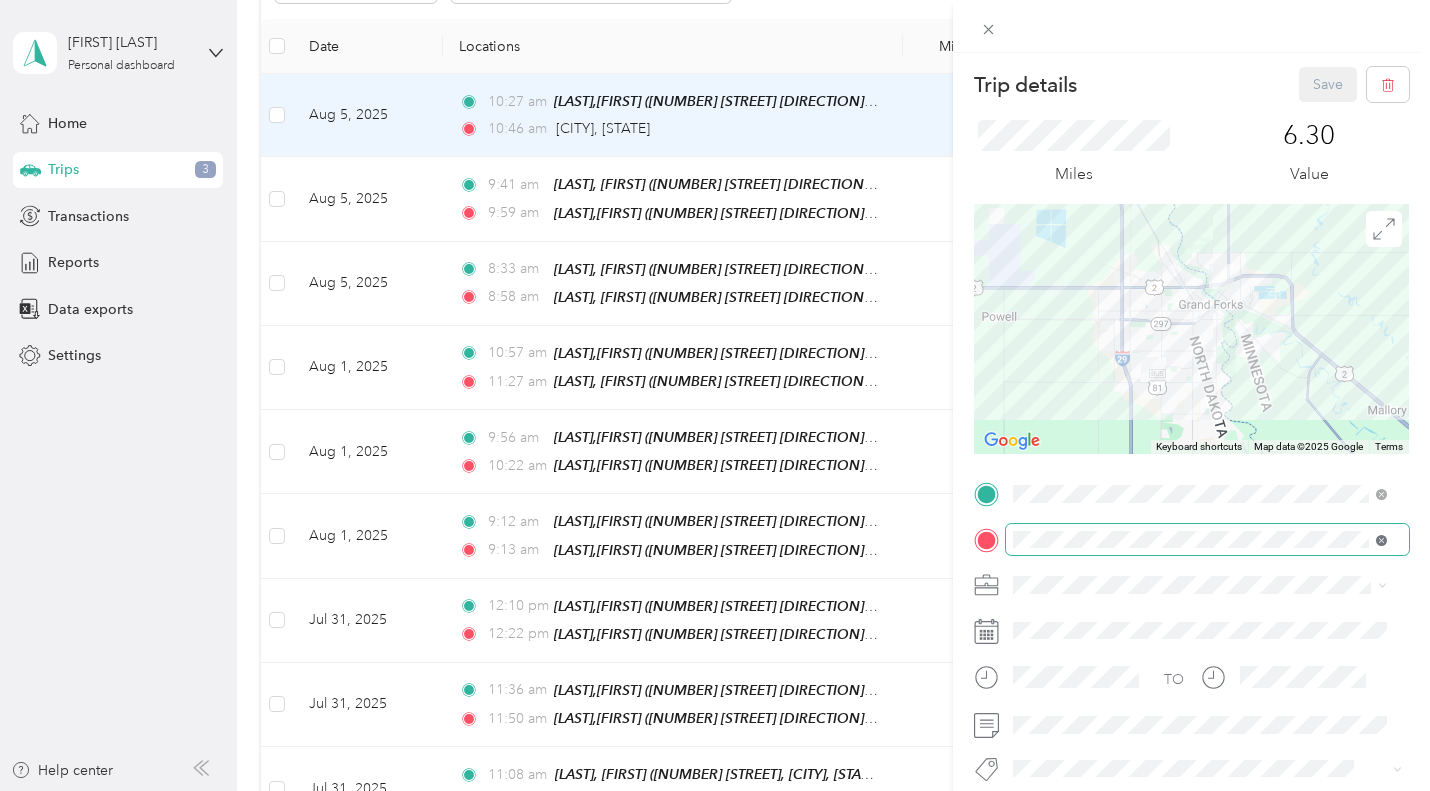 click 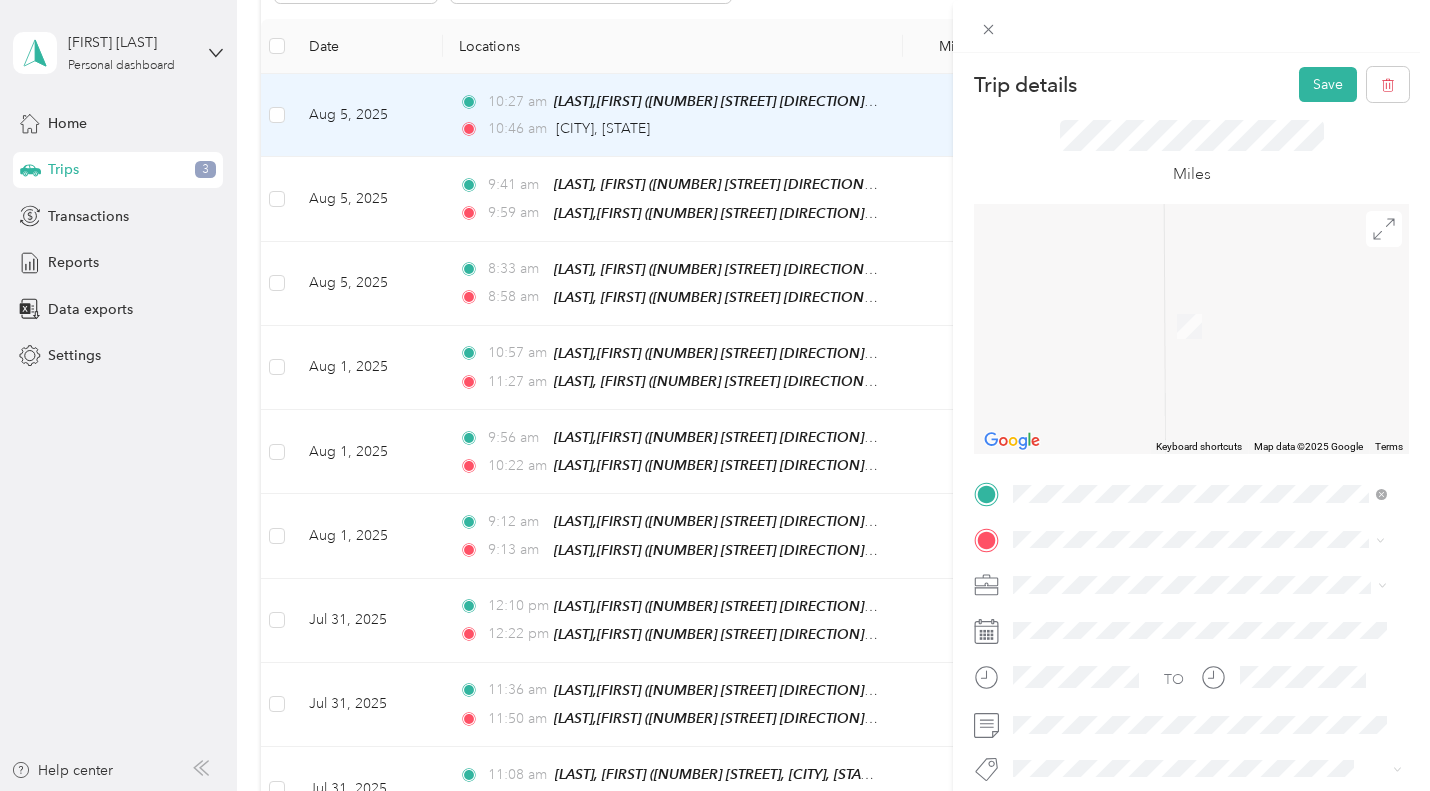 click on "[NUMBER] [STREET] [DIRECTION] , [POSTAL_CODE], [CITY], [STATE], [COUNTRY]" at bounding box center (1197, 343) 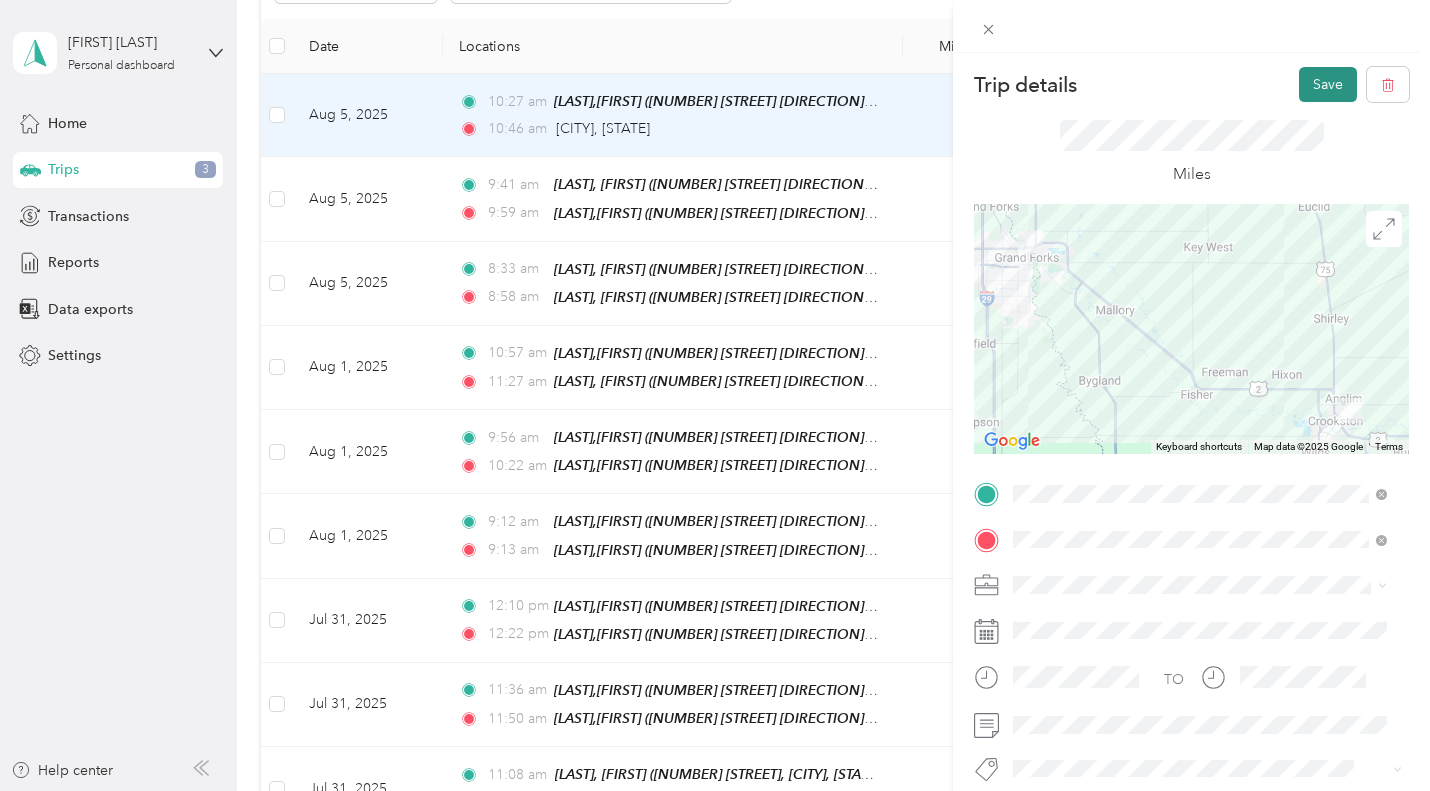 click on "Save" at bounding box center [1328, 84] 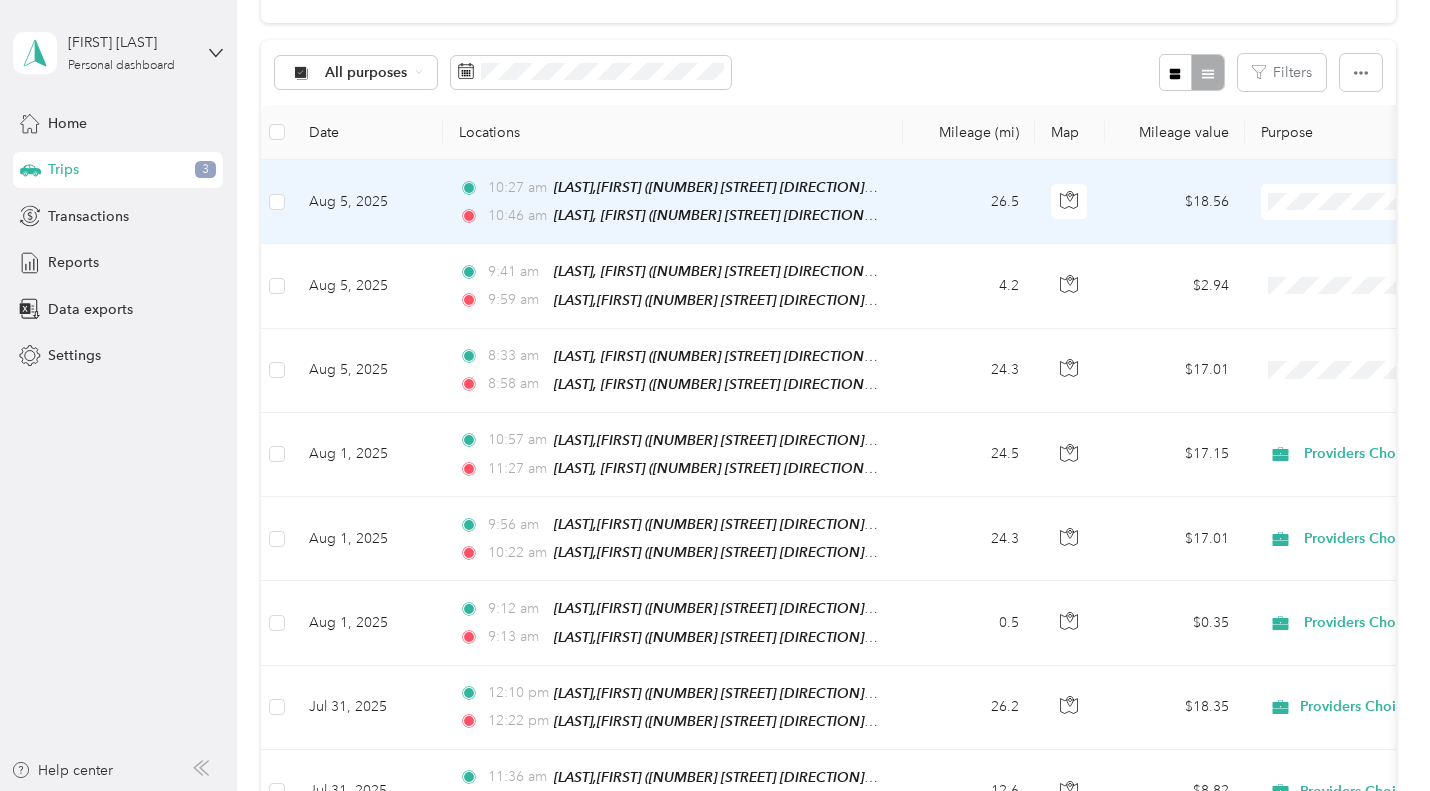 scroll, scrollTop: 176, scrollLeft: 0, axis: vertical 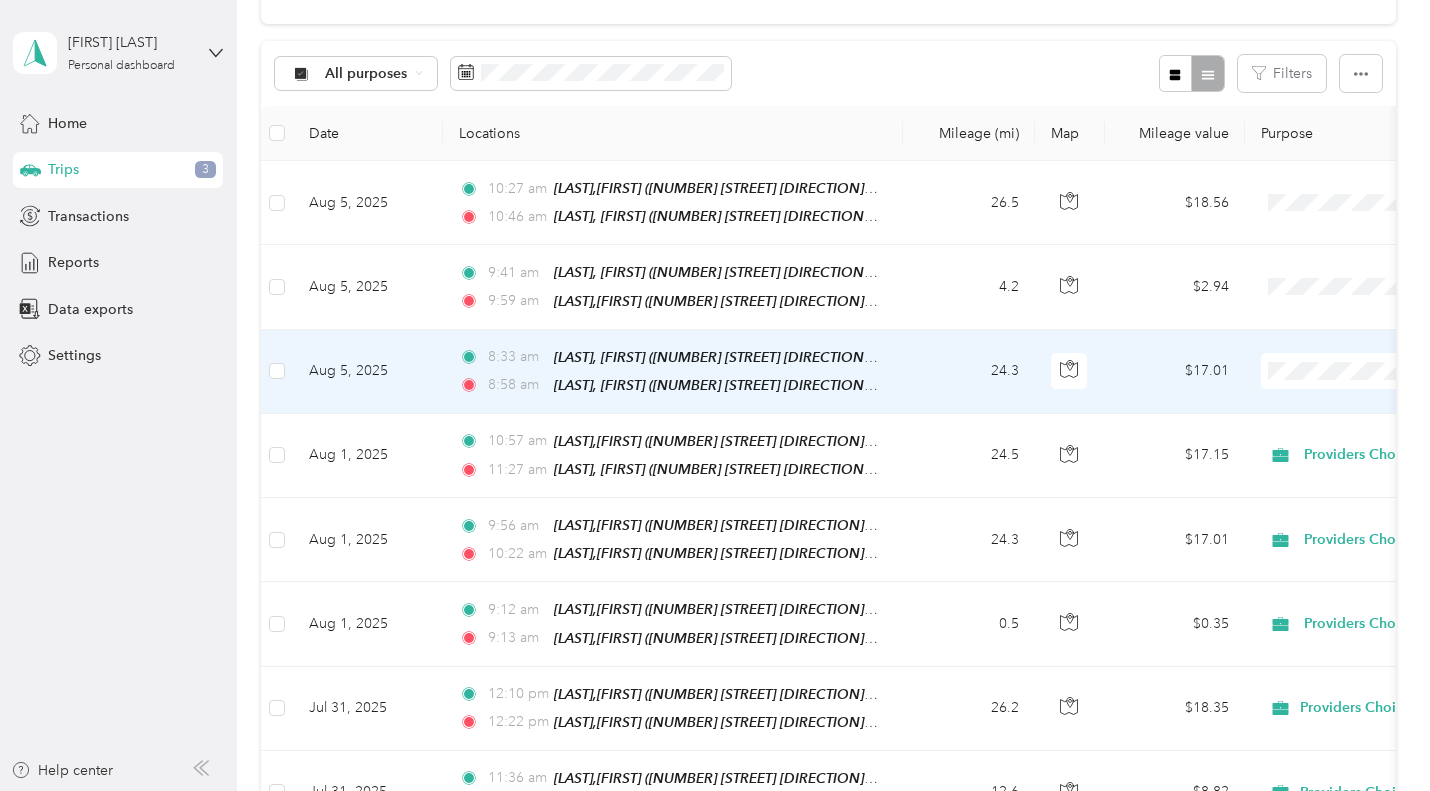 click on "Providers Choice" at bounding box center (1306, 406) 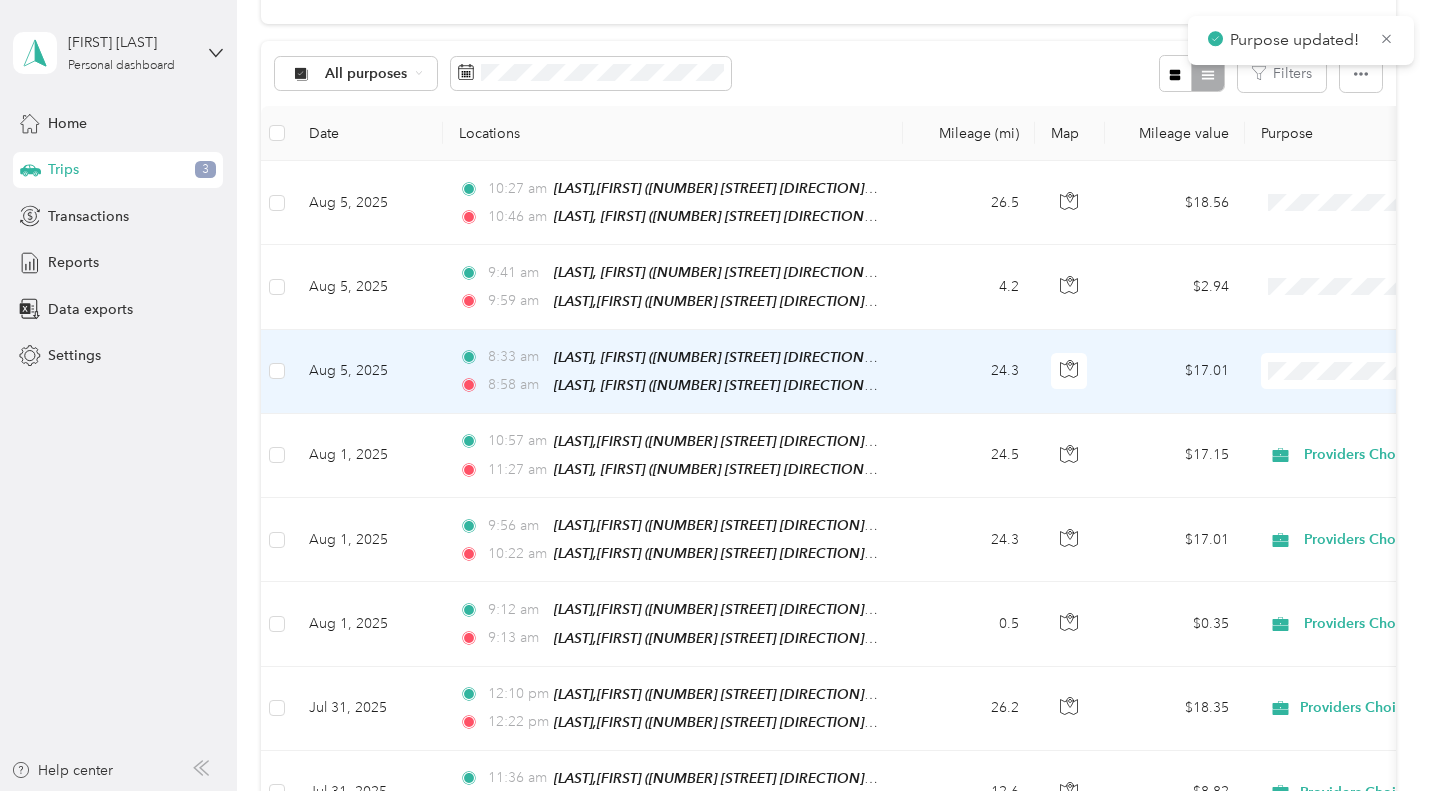 click on "Providers Choice" at bounding box center [1324, 406] 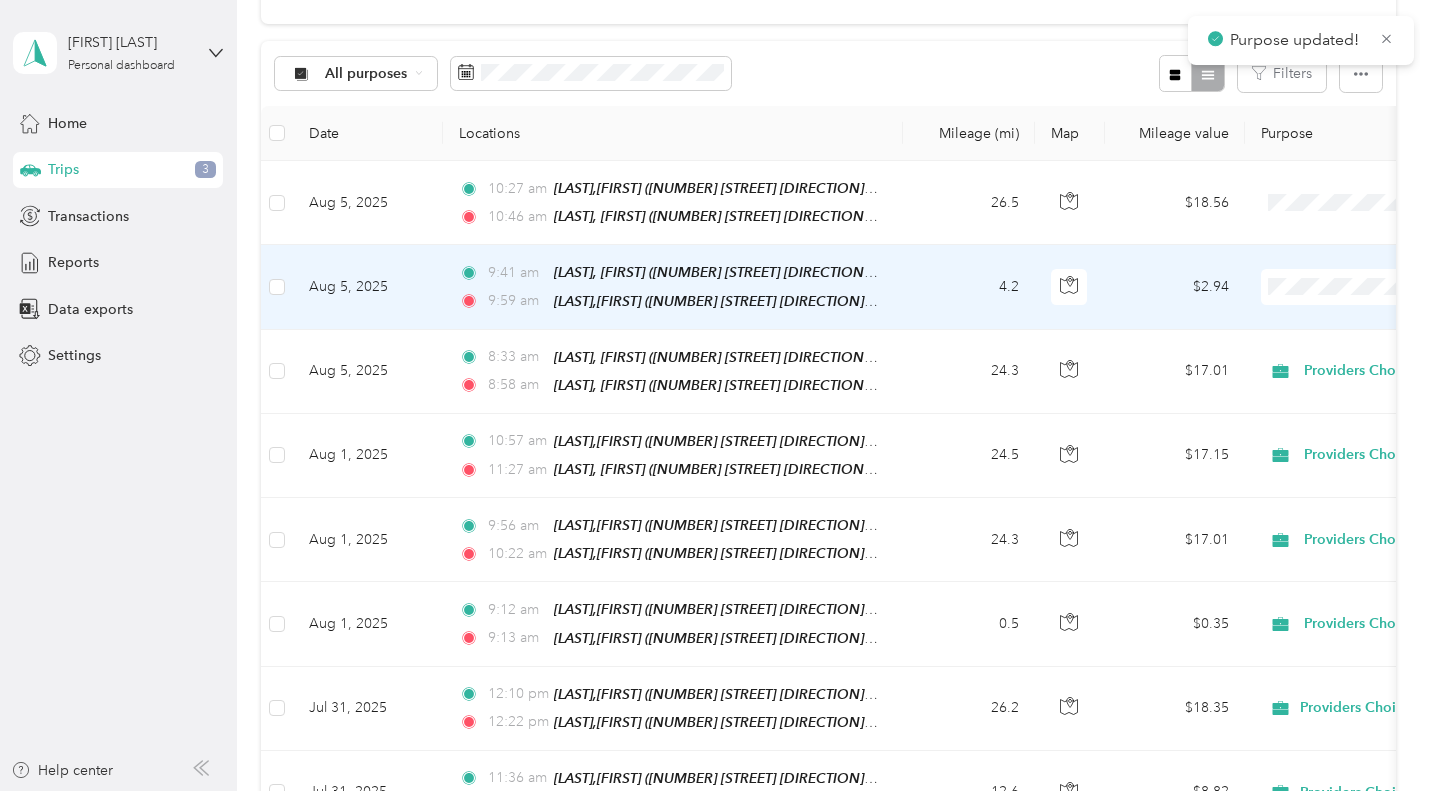 click on "Providers Choice" at bounding box center [1324, 322] 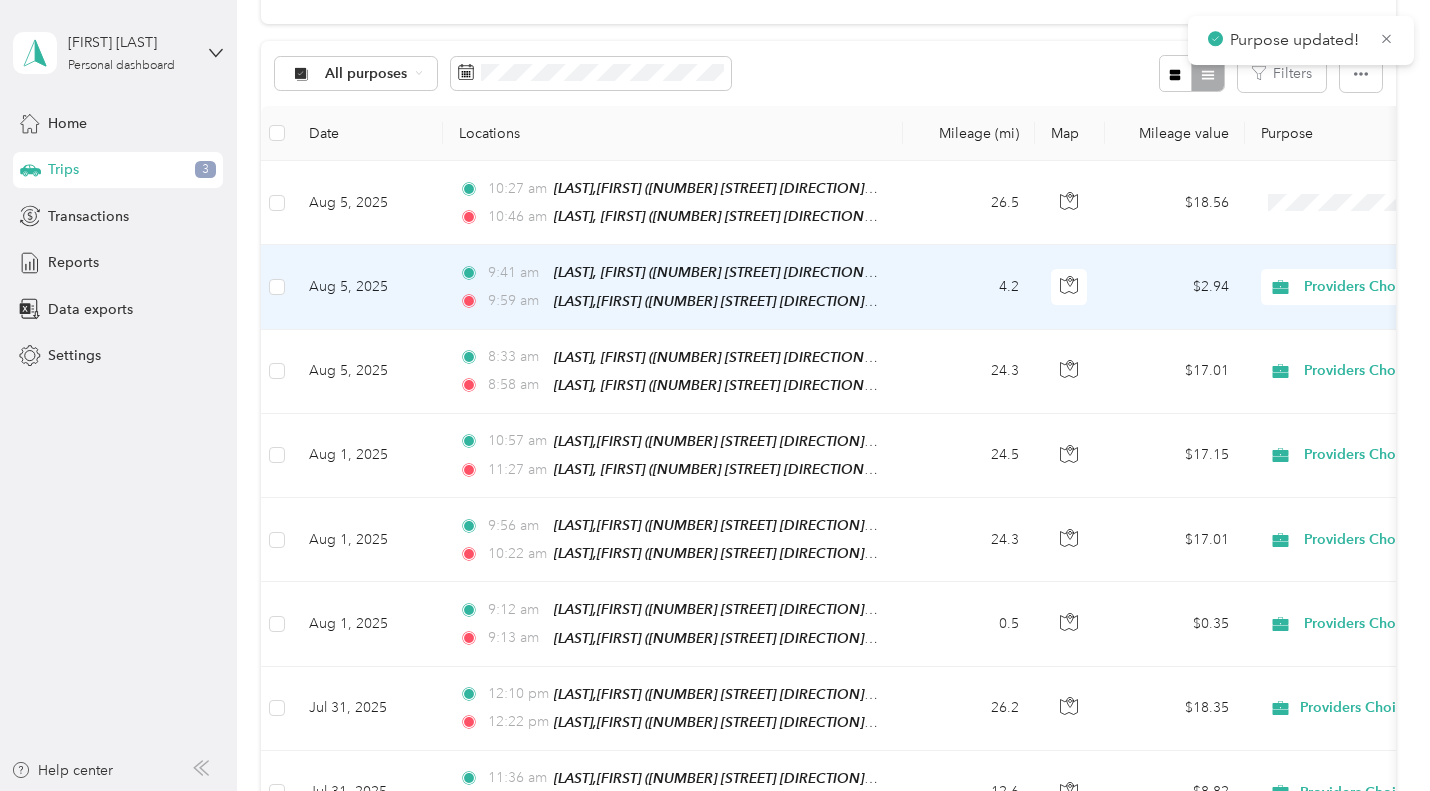 click on "Providers Choice" at bounding box center [1313, 322] 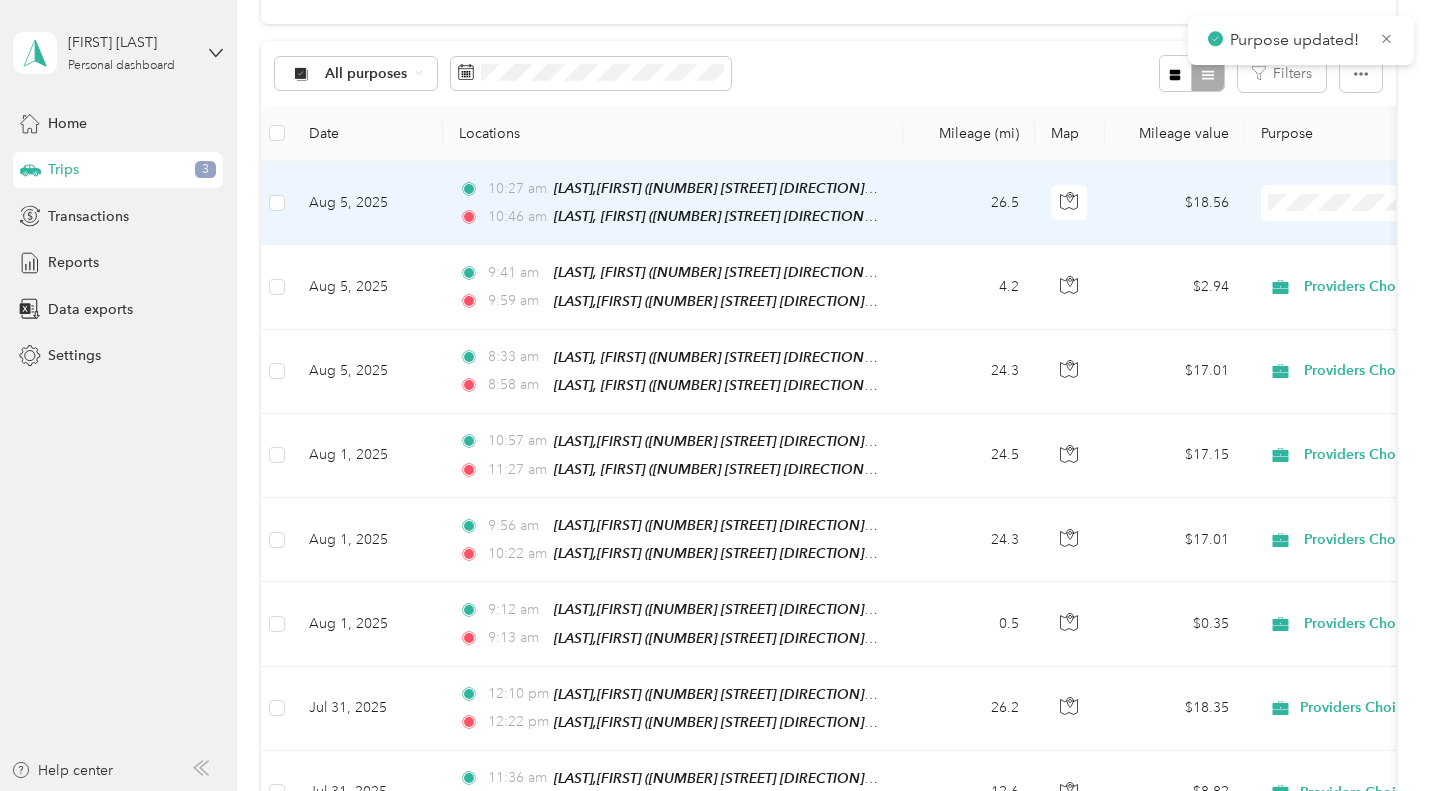 click on "Providers Choice" at bounding box center [1324, 239] 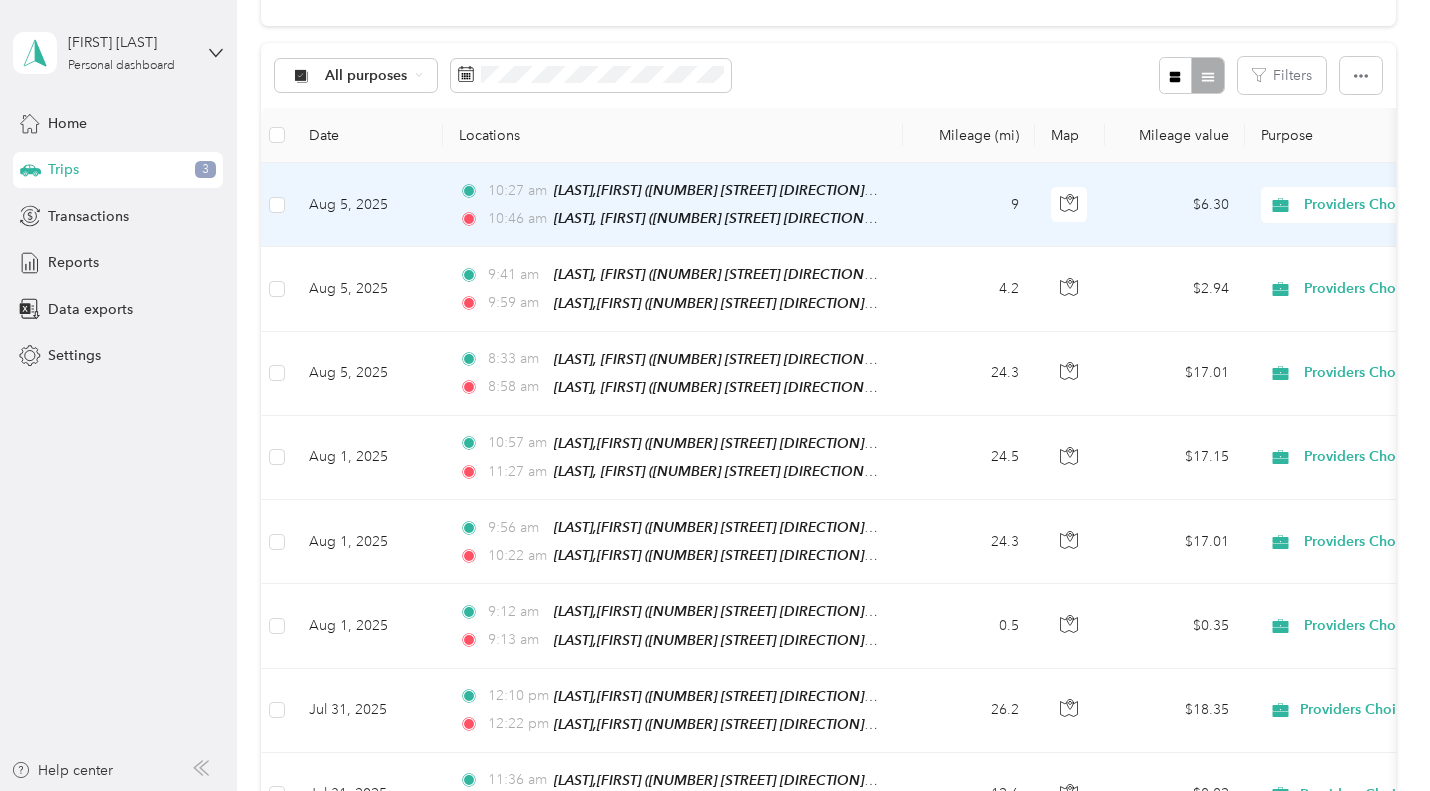 scroll, scrollTop: 144, scrollLeft: 0, axis: vertical 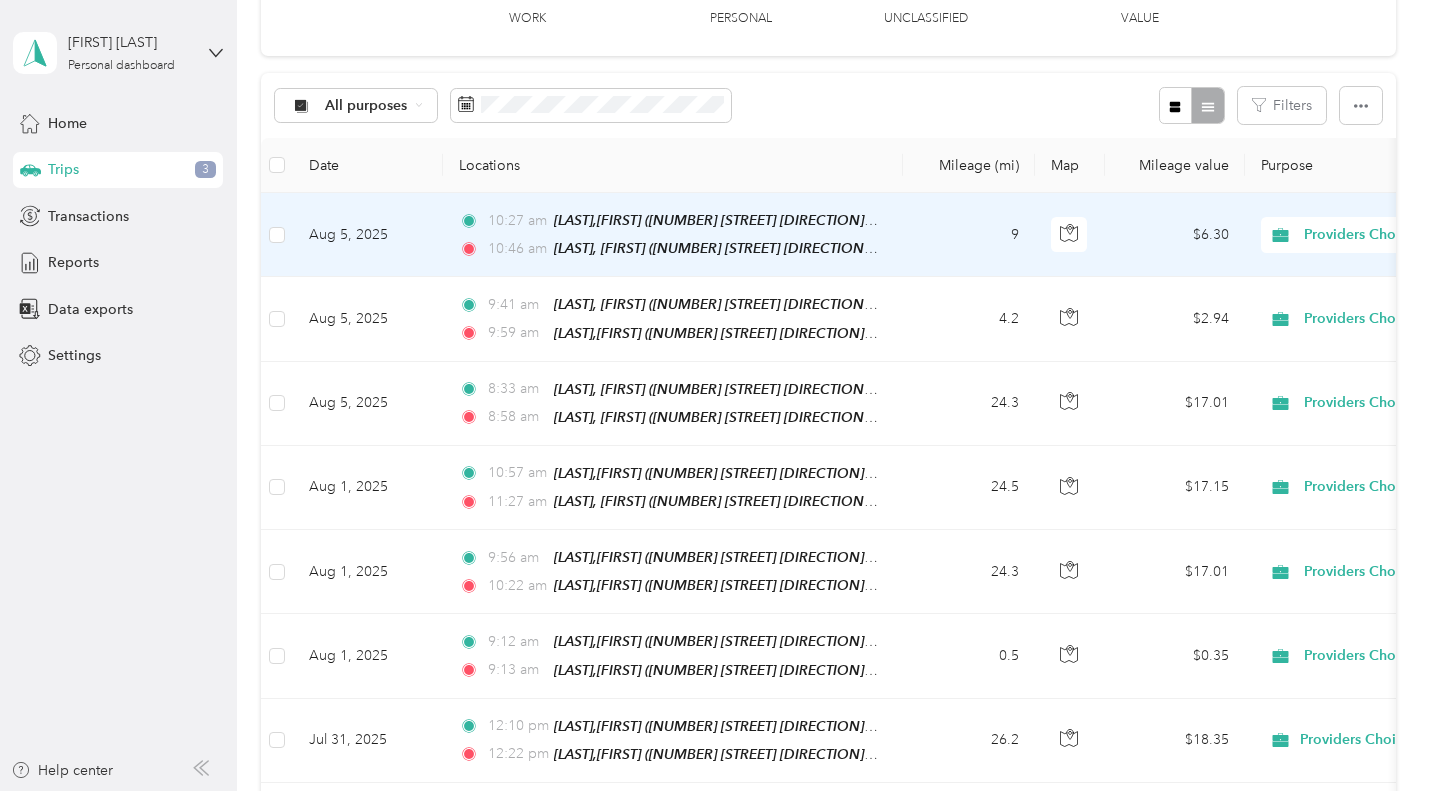 click on "Aug 5, 2025" at bounding box center (368, 235) 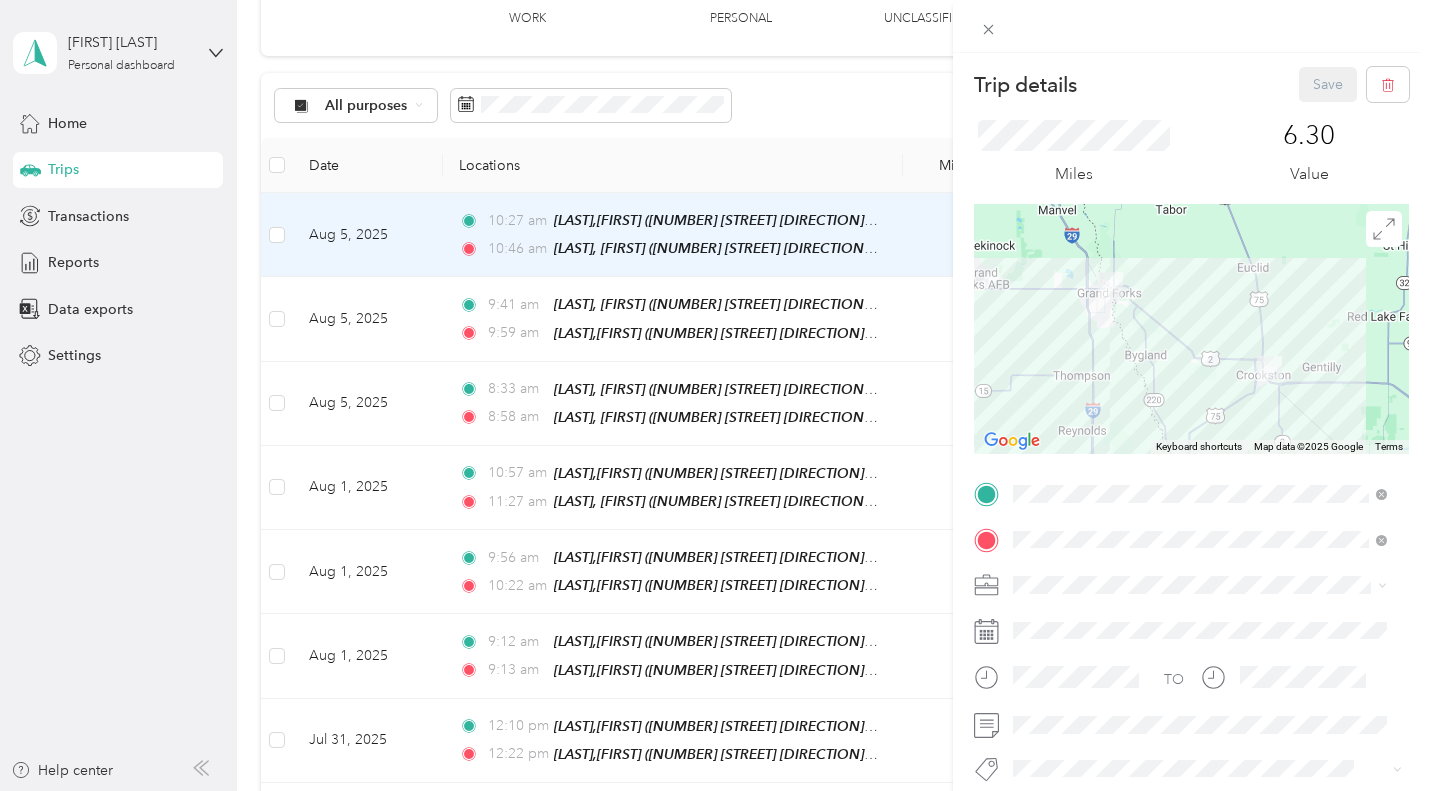 click on "Trip details Save This trip cannot be edited because it is either under review, approved, or paid. Contact your Team Manager to edit it. Miles [NUMBER] Value  To navigate the map with touch gestures double-tap and hold your finger on the map, then drag the map. ← Move left → Move right ↑ Move up ↓ Move down + Zoom in - Zoom out Home Jump left by [NUMBER]% End Jump right by [NUMBER]% Page Up Jump up by [NUMBER]% Page Down Jump down by [NUMBER]% Keyboard shortcuts Map Data Map data ©[YEAR] Google Map data ©[YEAR] Google [NUMBER] km  Click to toggle between metric and imperial units Terms Report a map error TO Add photo" at bounding box center (715, 395) 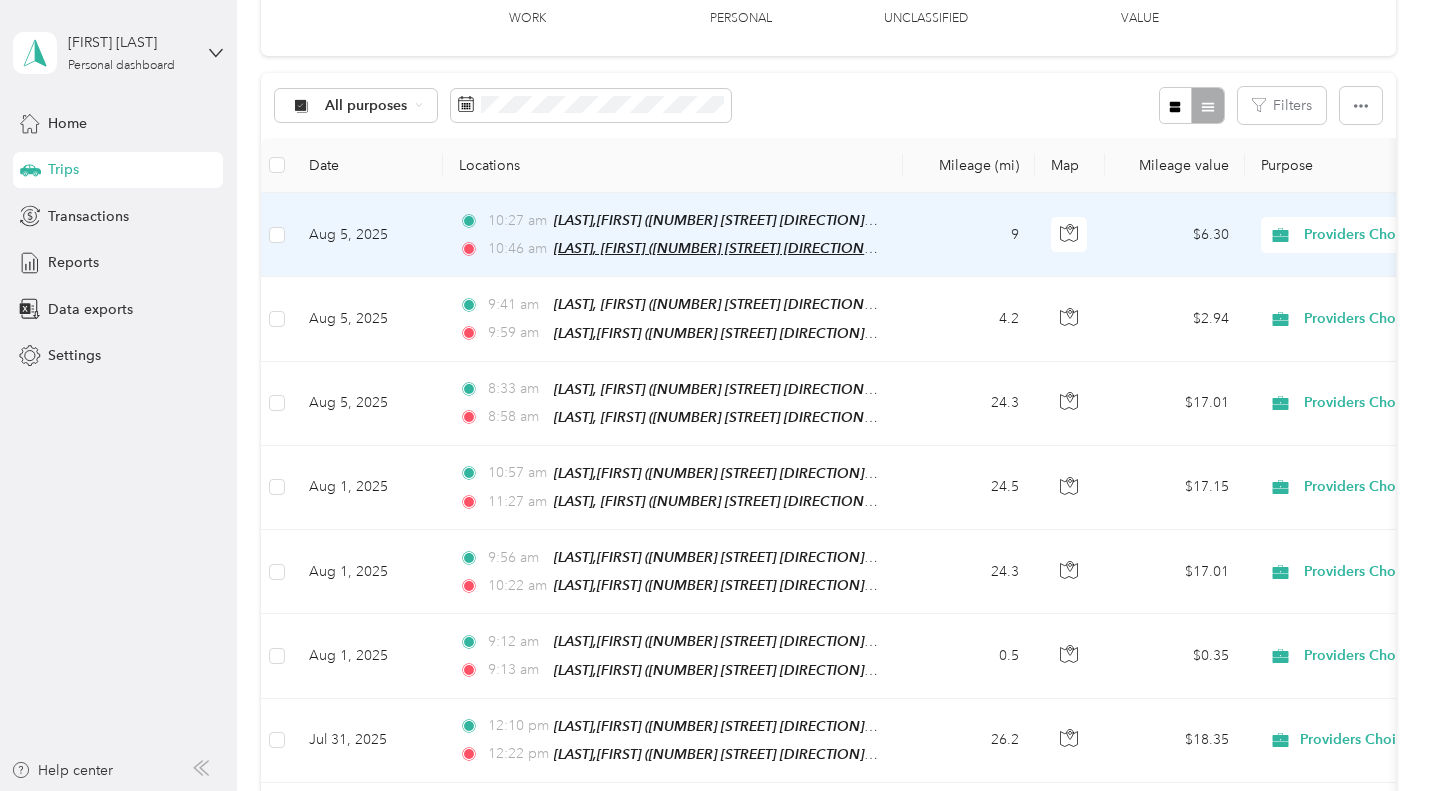 click on "[LAST], [FIRST] ([NUMBER] [STREET] [DIRECTION] , [CITY], [STATE])" at bounding box center (764, 248) 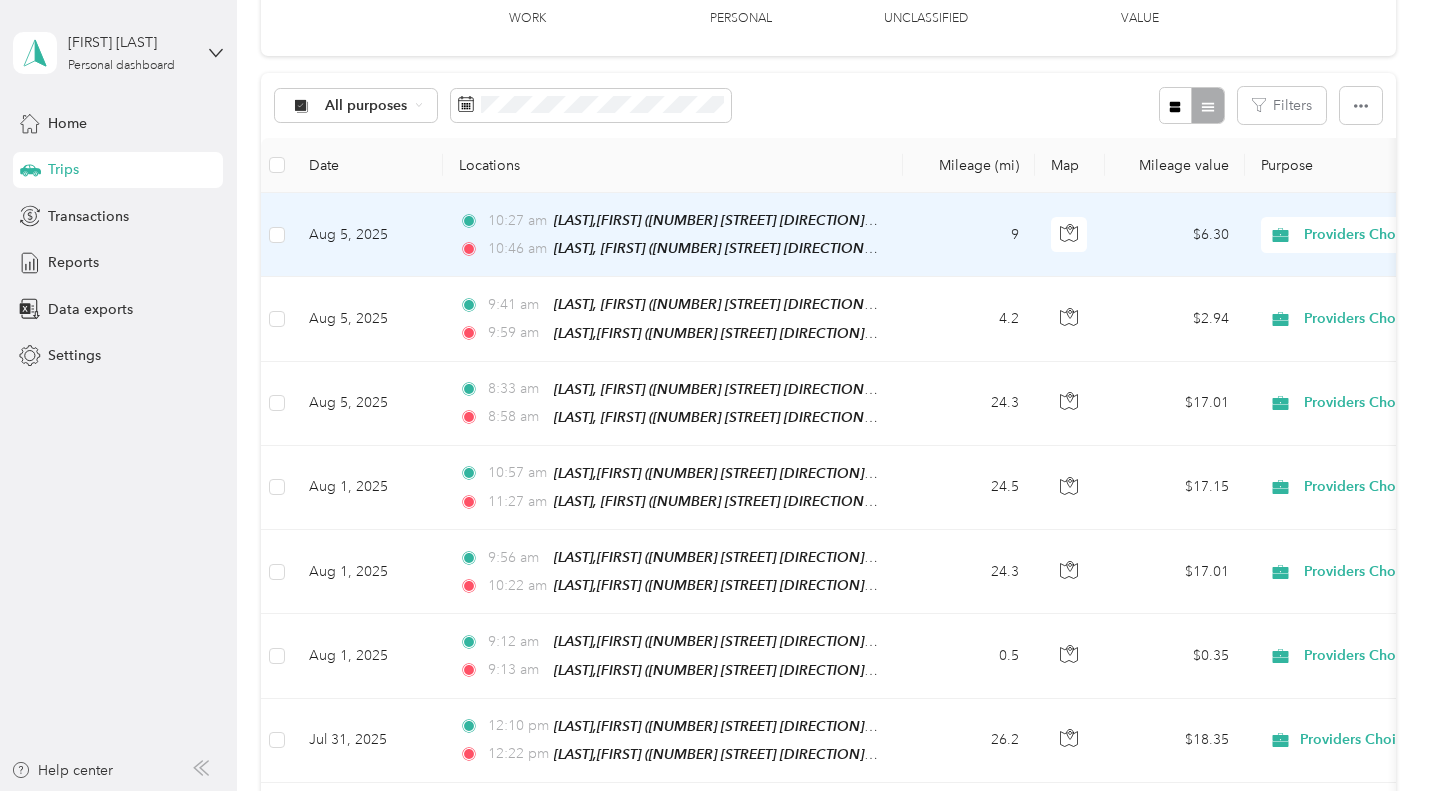 click on "Aug 5, 2025" at bounding box center (368, 235) 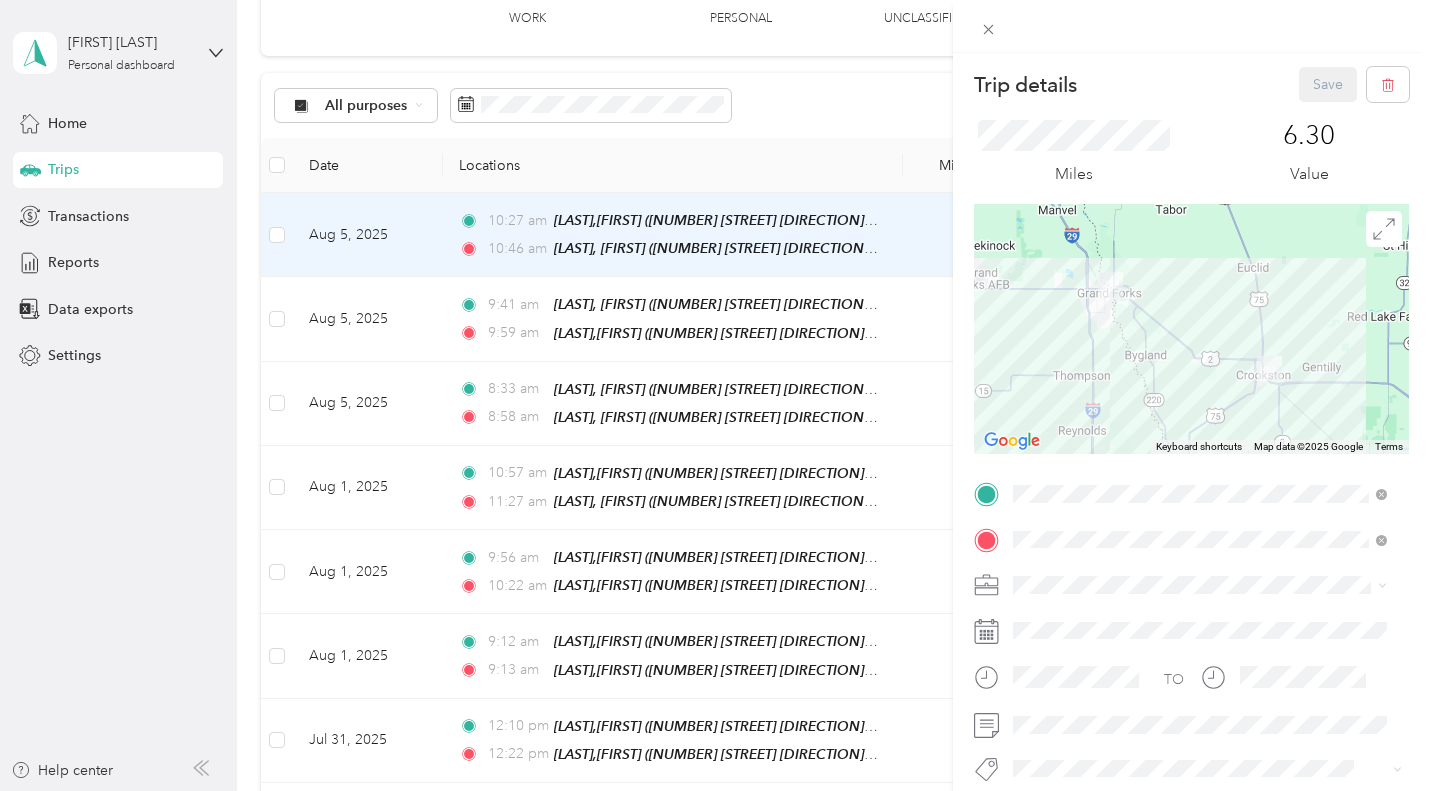 click on "Trip details Save This trip cannot be edited because it is either under review, approved, or paid. Contact your Team Manager to edit it. Miles [NUMBER] Value  To navigate the map with touch gestures double-tap and hold your finger on the map, then drag the map. ← Move left → Move right ↑ Move up ↓ Move down + Zoom in - Zoom out Home Jump left by [NUMBER]% End Jump right by [NUMBER]% Page Up Jump up by [NUMBER]% Page Down Jump down by [NUMBER]% Keyboard shortcuts Map Data Map data ©[YEAR] Google Map data ©[YEAR] Google [NUMBER] km  Click to toggle between metric and imperial units Terms Report a map error TO Add photo" at bounding box center (715, 395) 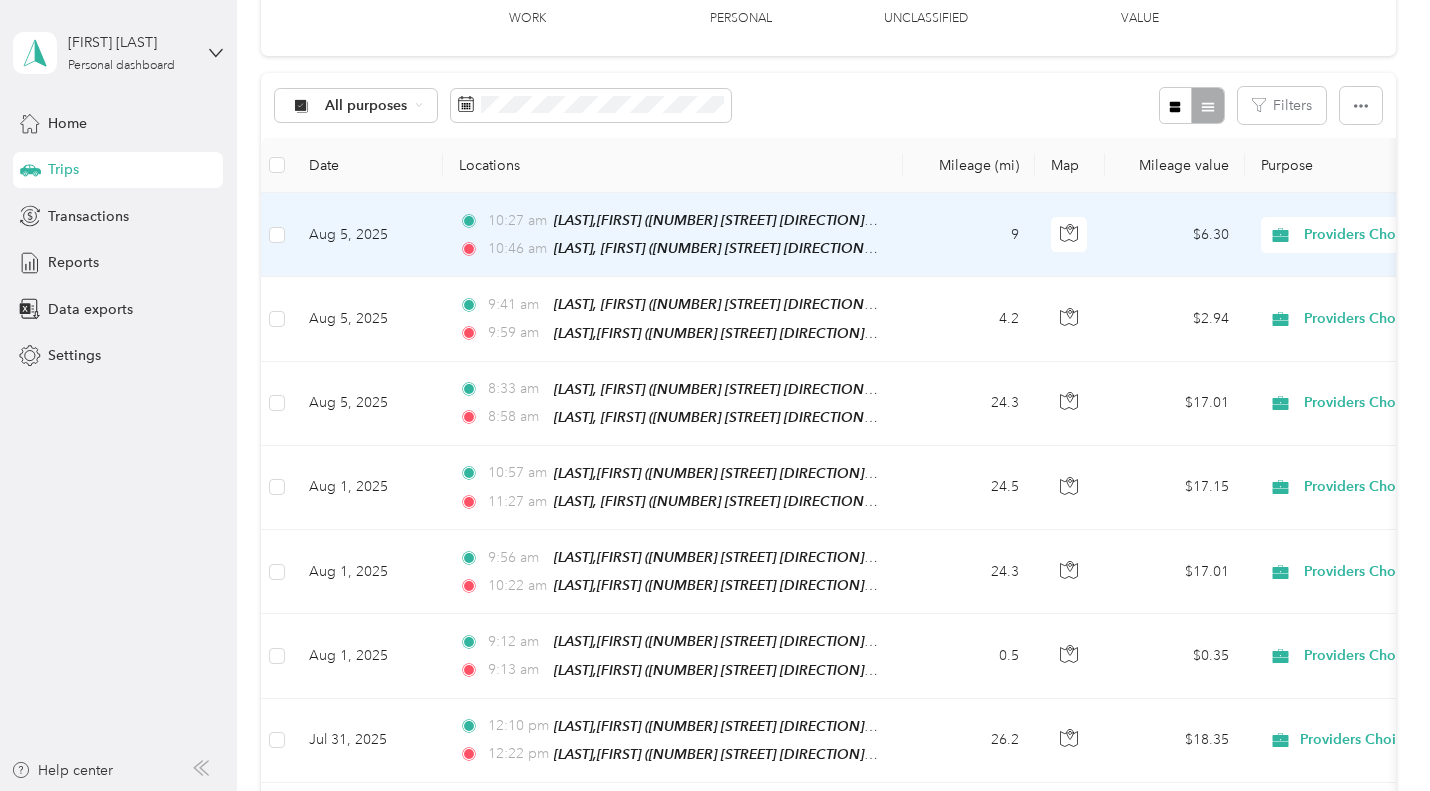 drag, startPoint x: 618, startPoint y: 250, endPoint x: 382, endPoint y: 242, distance: 236.13556 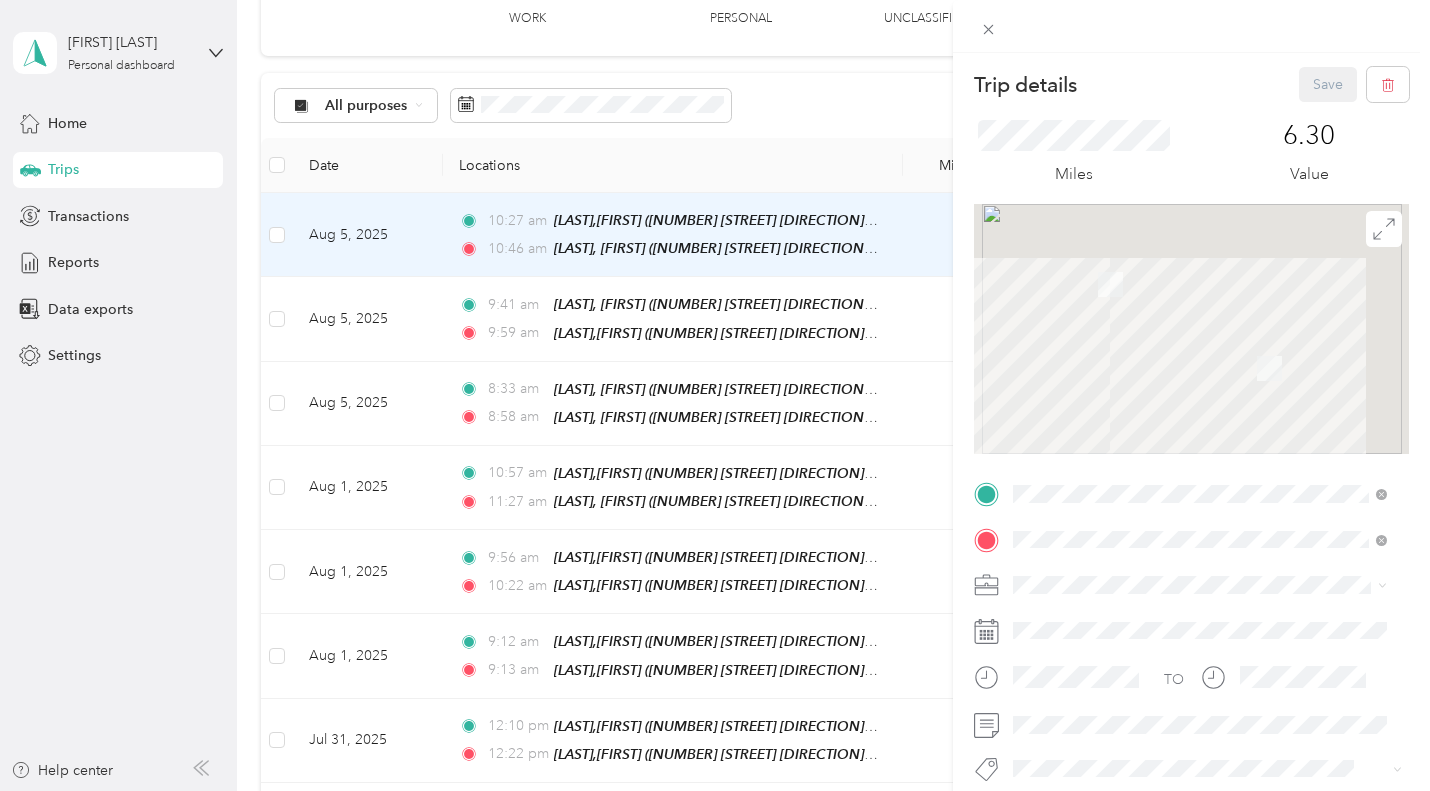 click on "Trip details Save This trip cannot be edited because it is either under review, approved, or paid. Contact your Team Manager to edit it. Miles [NUMBER] Value  To navigate the map with touch gestures double-tap and hold your finger on the map, then drag the map. TO Add photo" at bounding box center (715, 395) 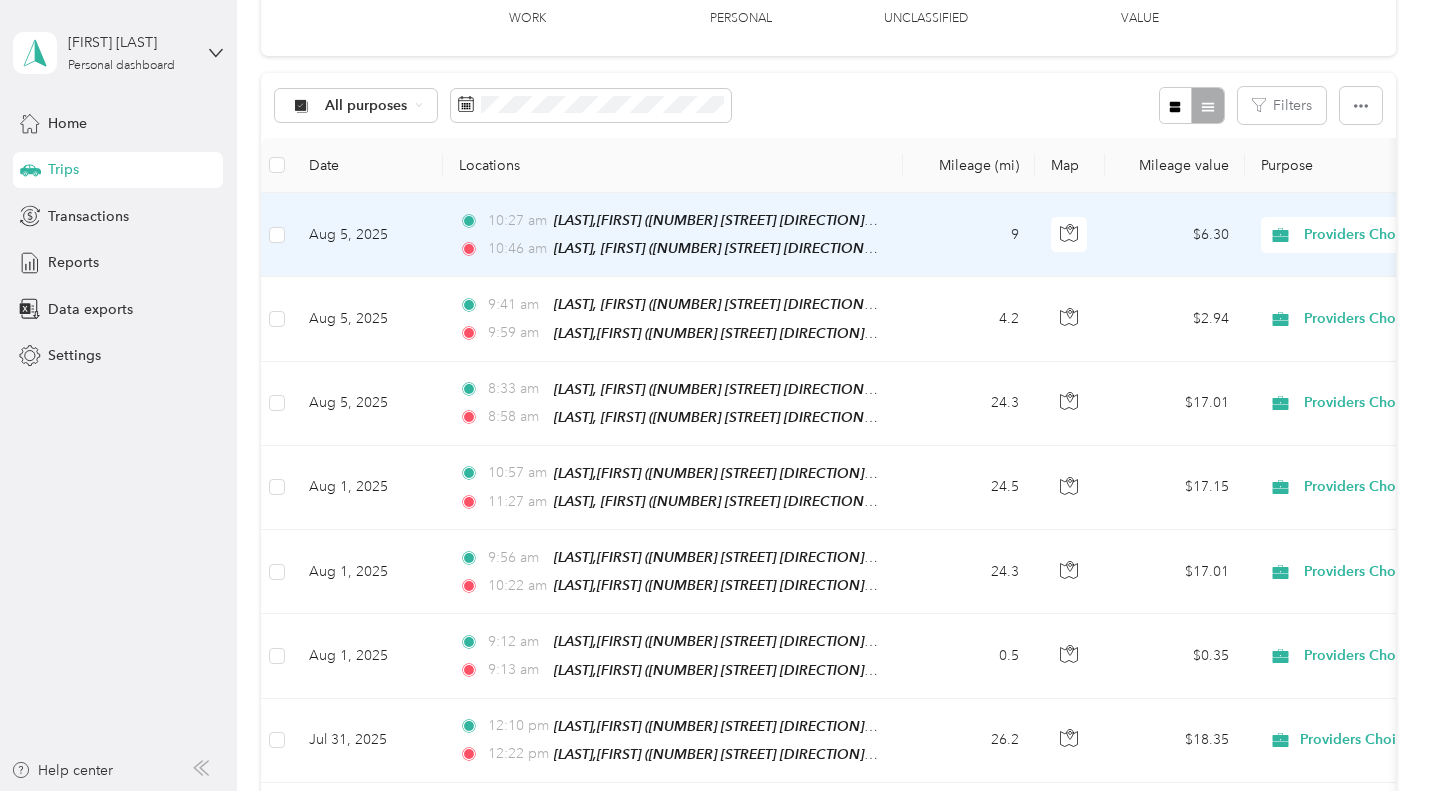 click on "Aug 5, 2025" at bounding box center [368, 235] 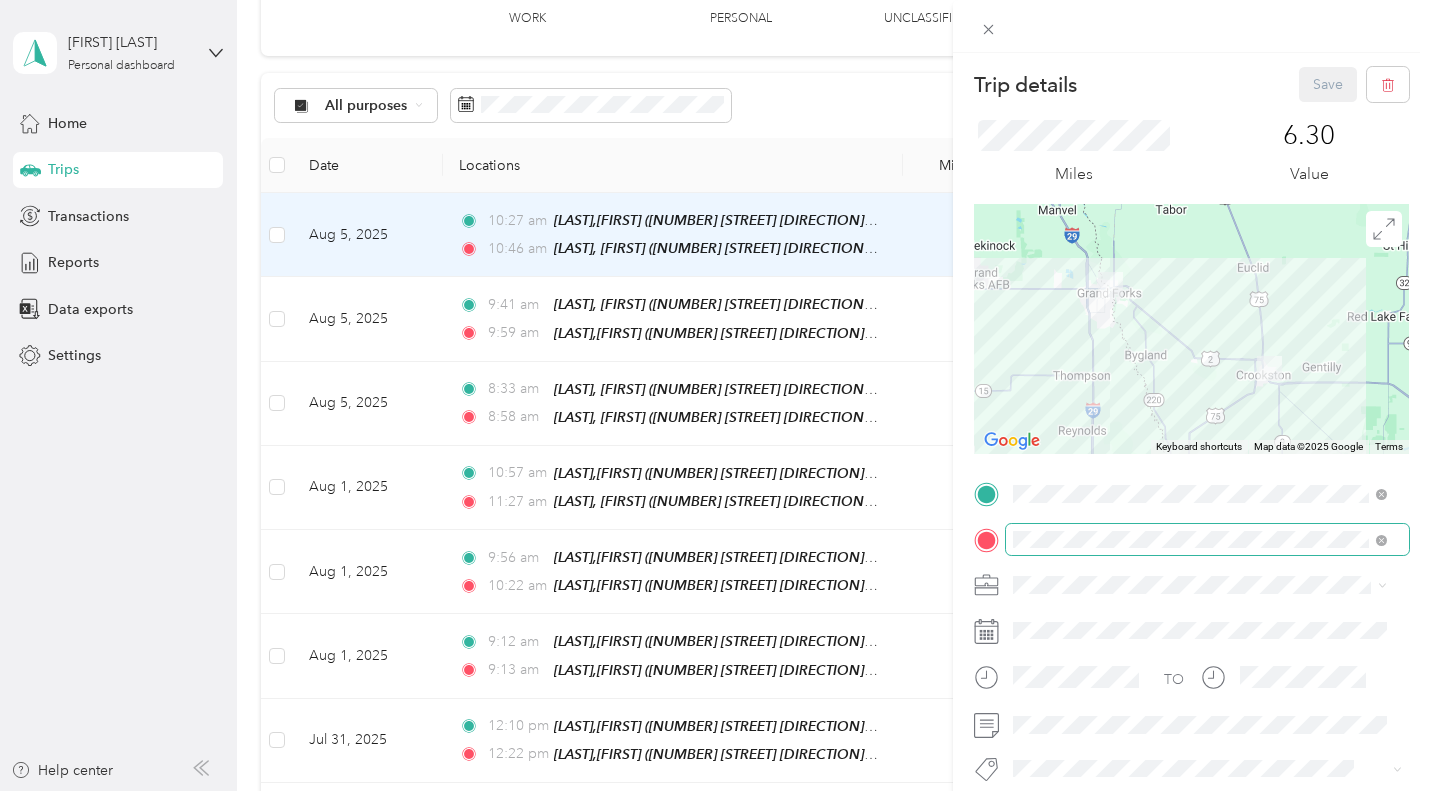 click at bounding box center (1381, 539) 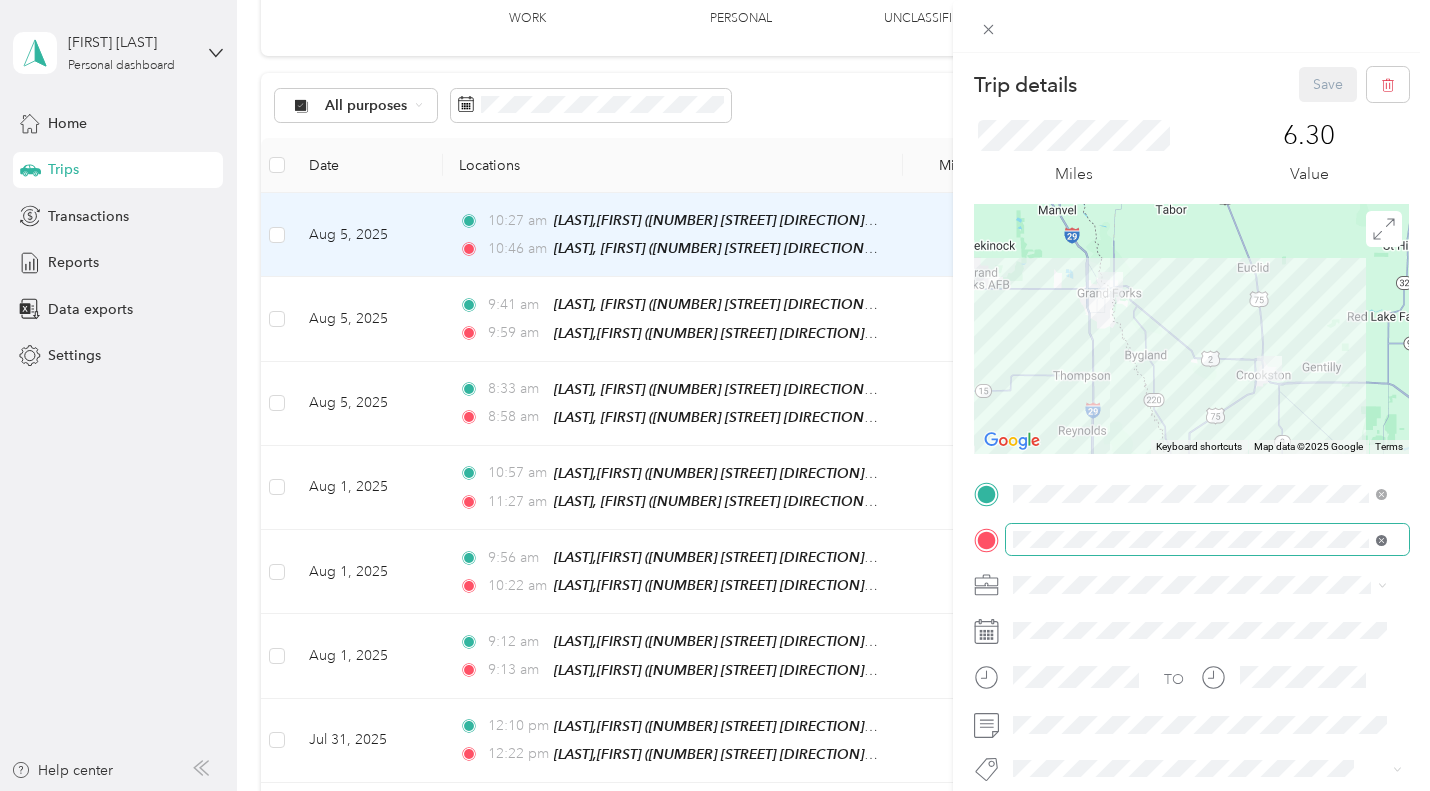 click 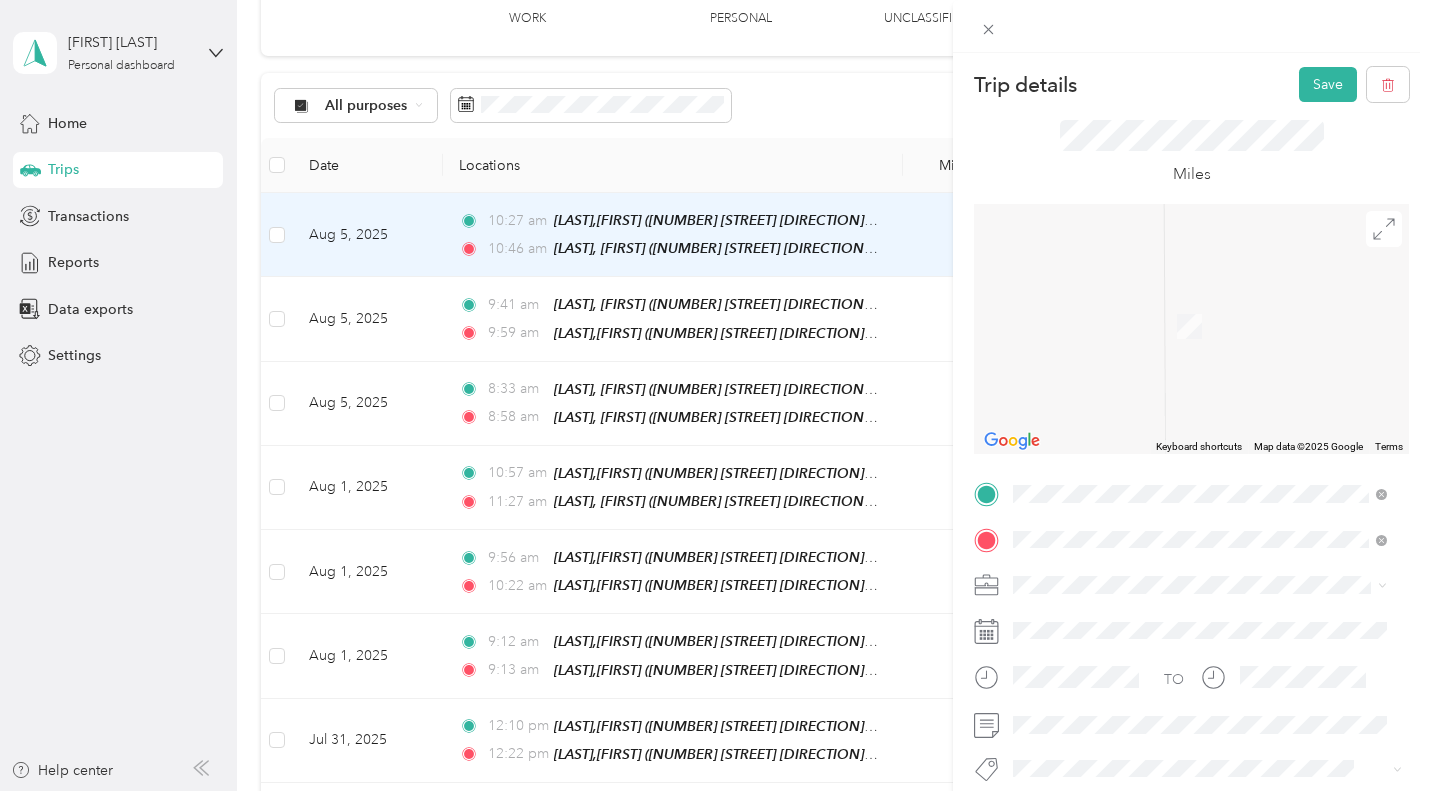 click on "TEAM [LAST],[FIRST] [NUMBER] [STREET] [DIRECTION] , [POSTAL_CODE], [CITY], [STATE], [COUNTRY]" at bounding box center (1215, 420) 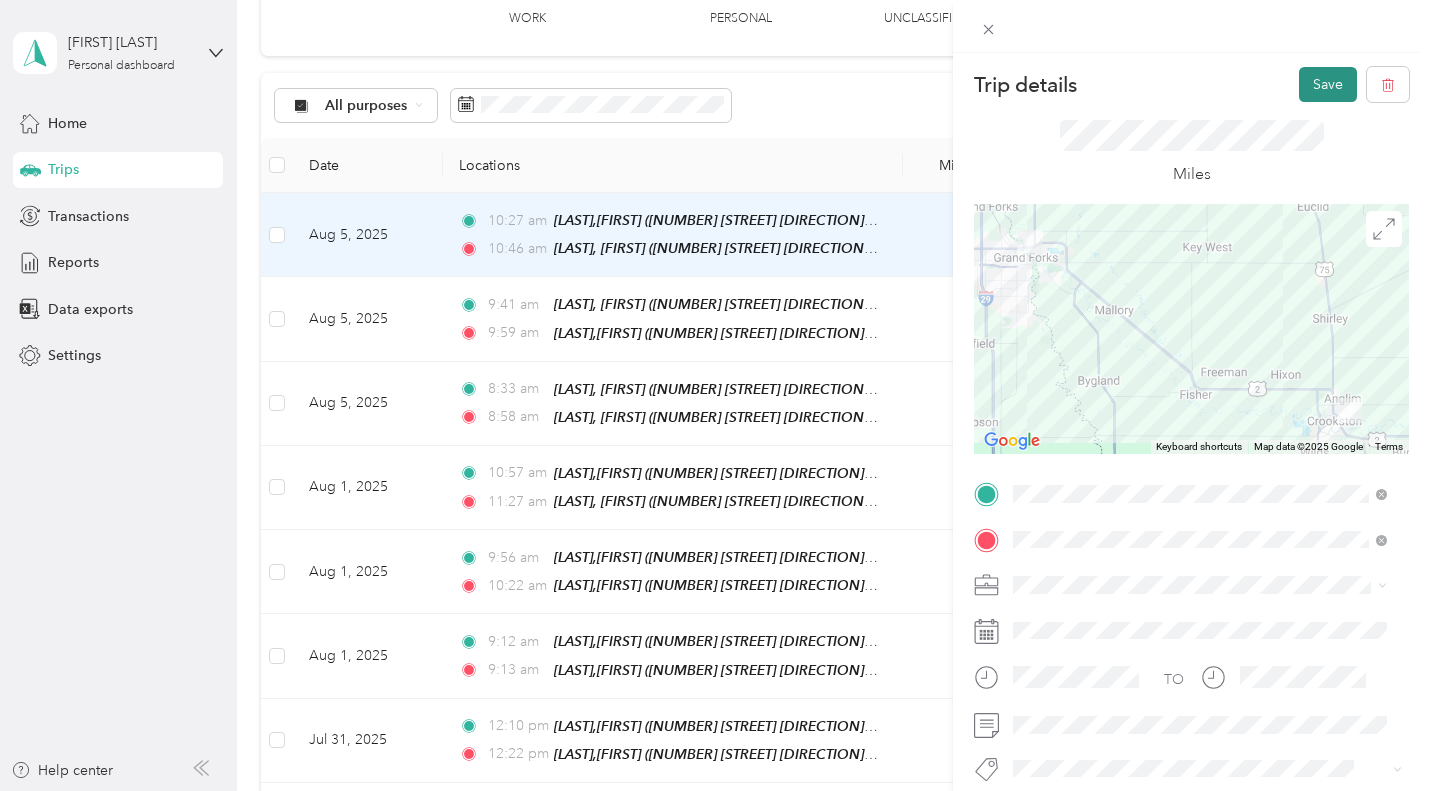 click on "Save" at bounding box center [1328, 84] 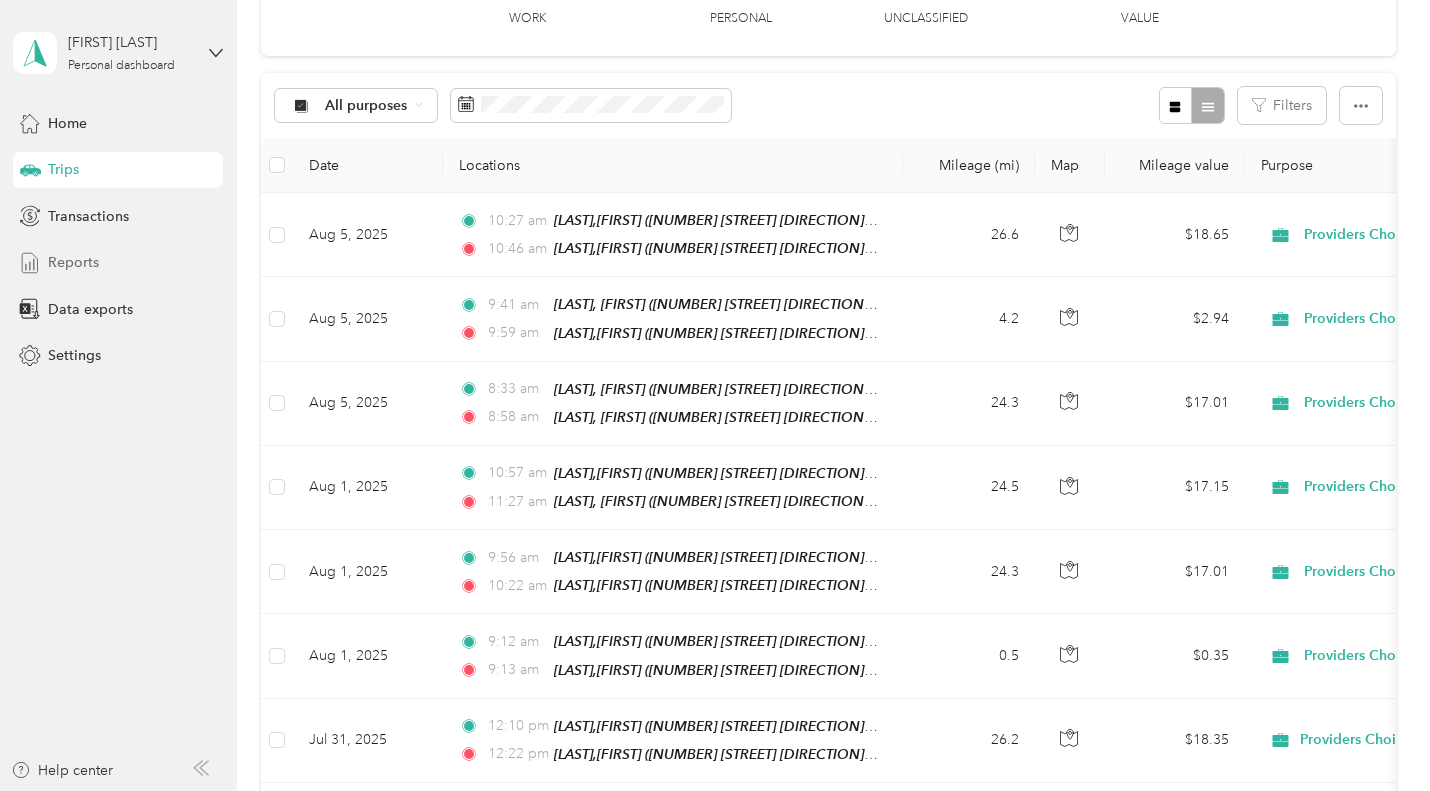 click on "Reports" at bounding box center [118, 263] 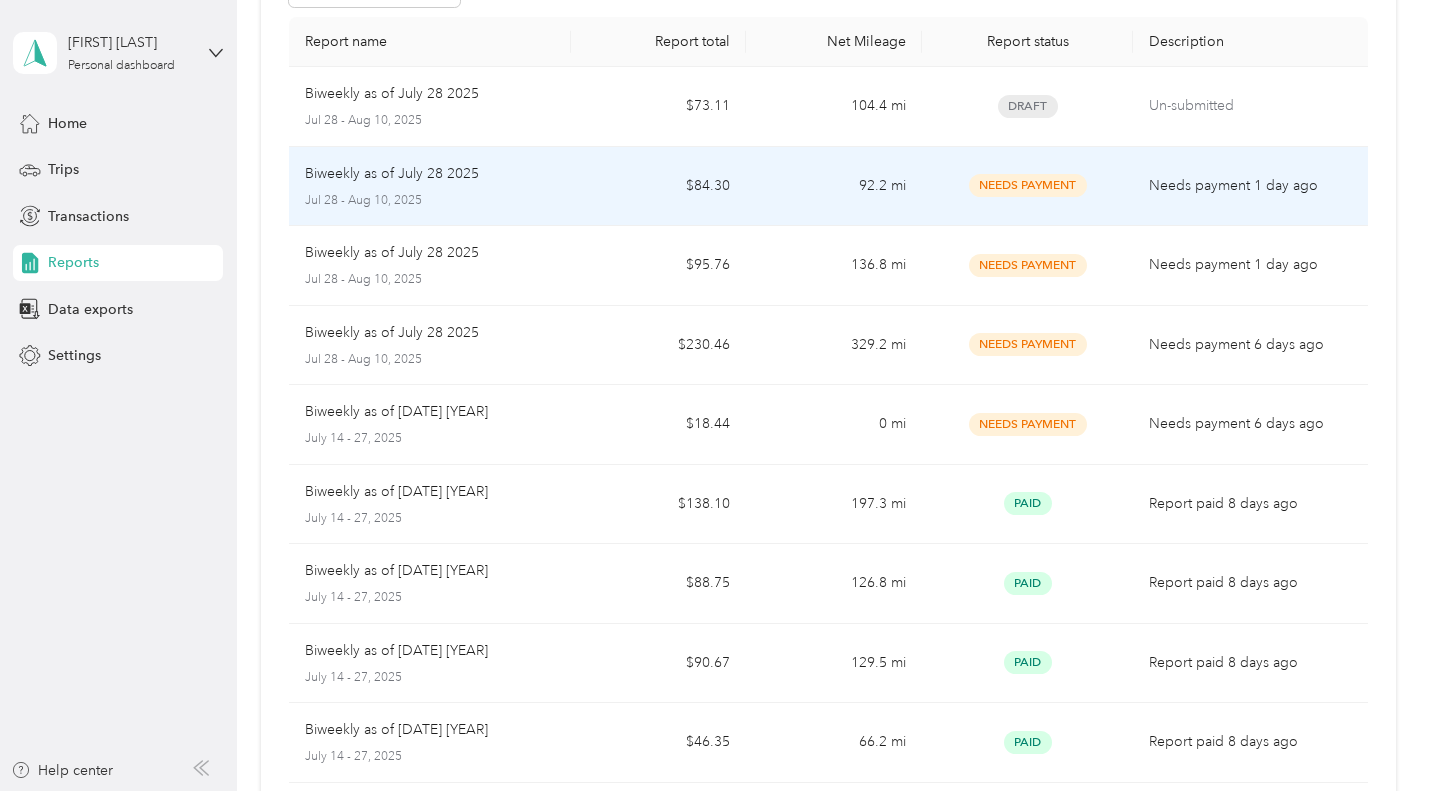 scroll, scrollTop: 0, scrollLeft: 0, axis: both 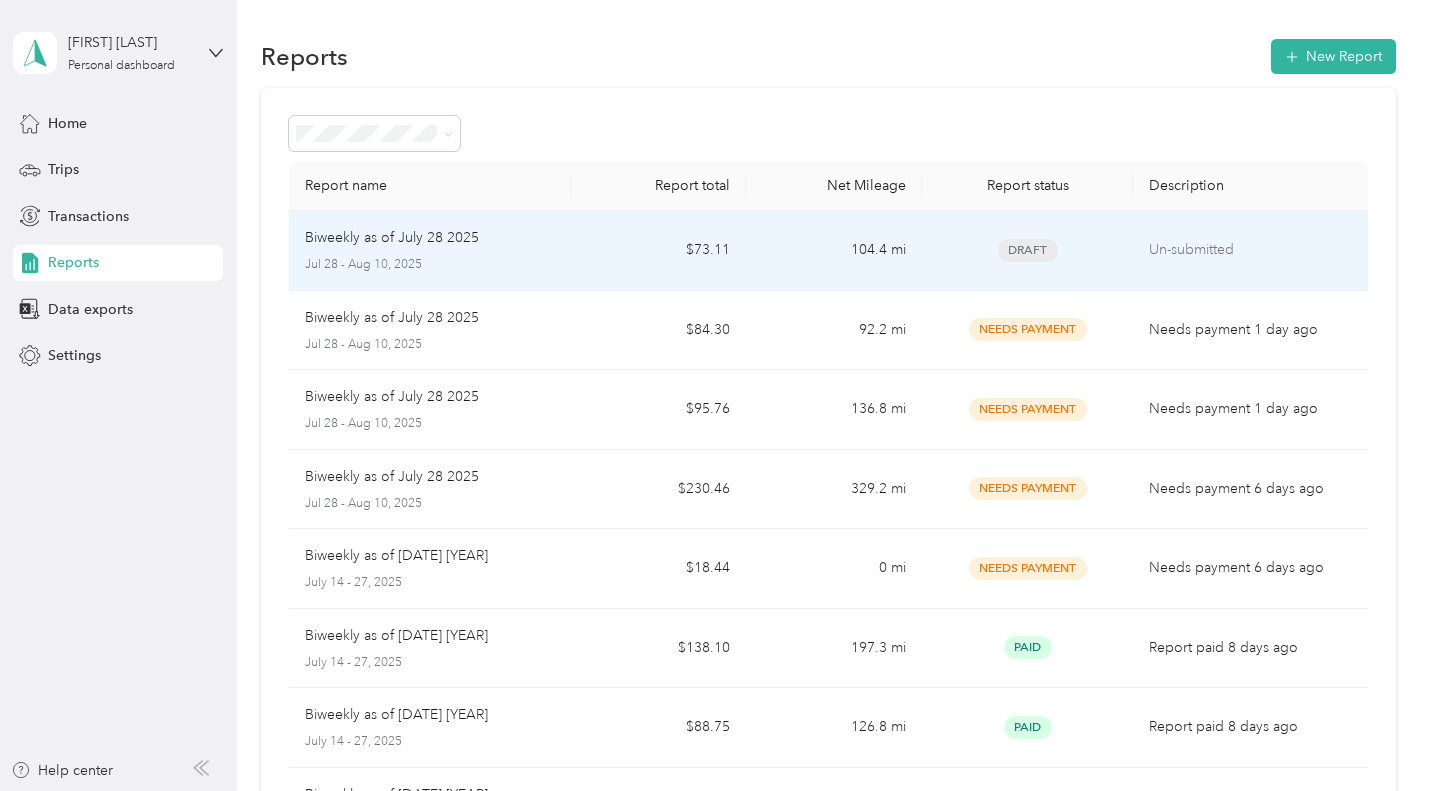 click on "$73.11" at bounding box center [659, 251] 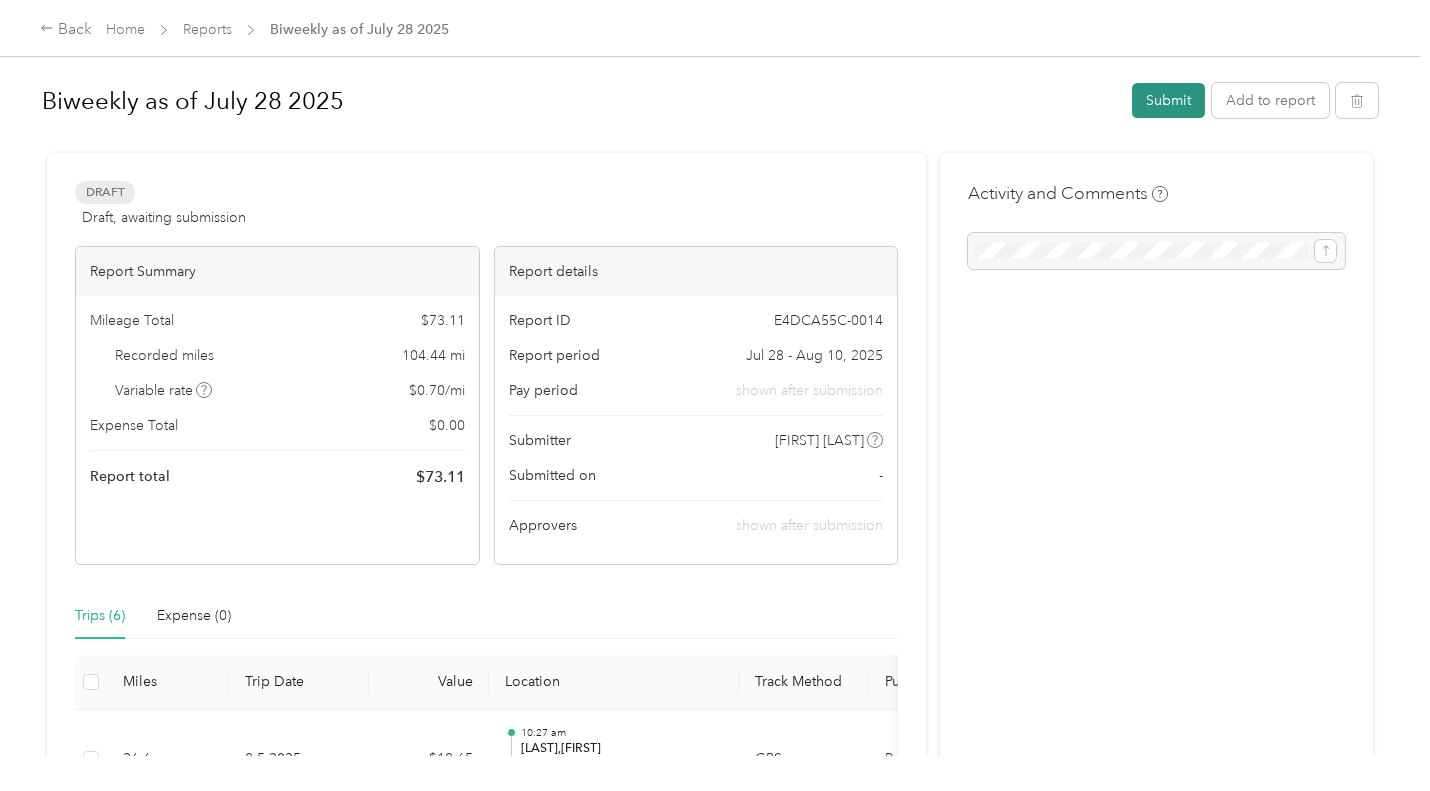 click on "Submit" at bounding box center (1168, 100) 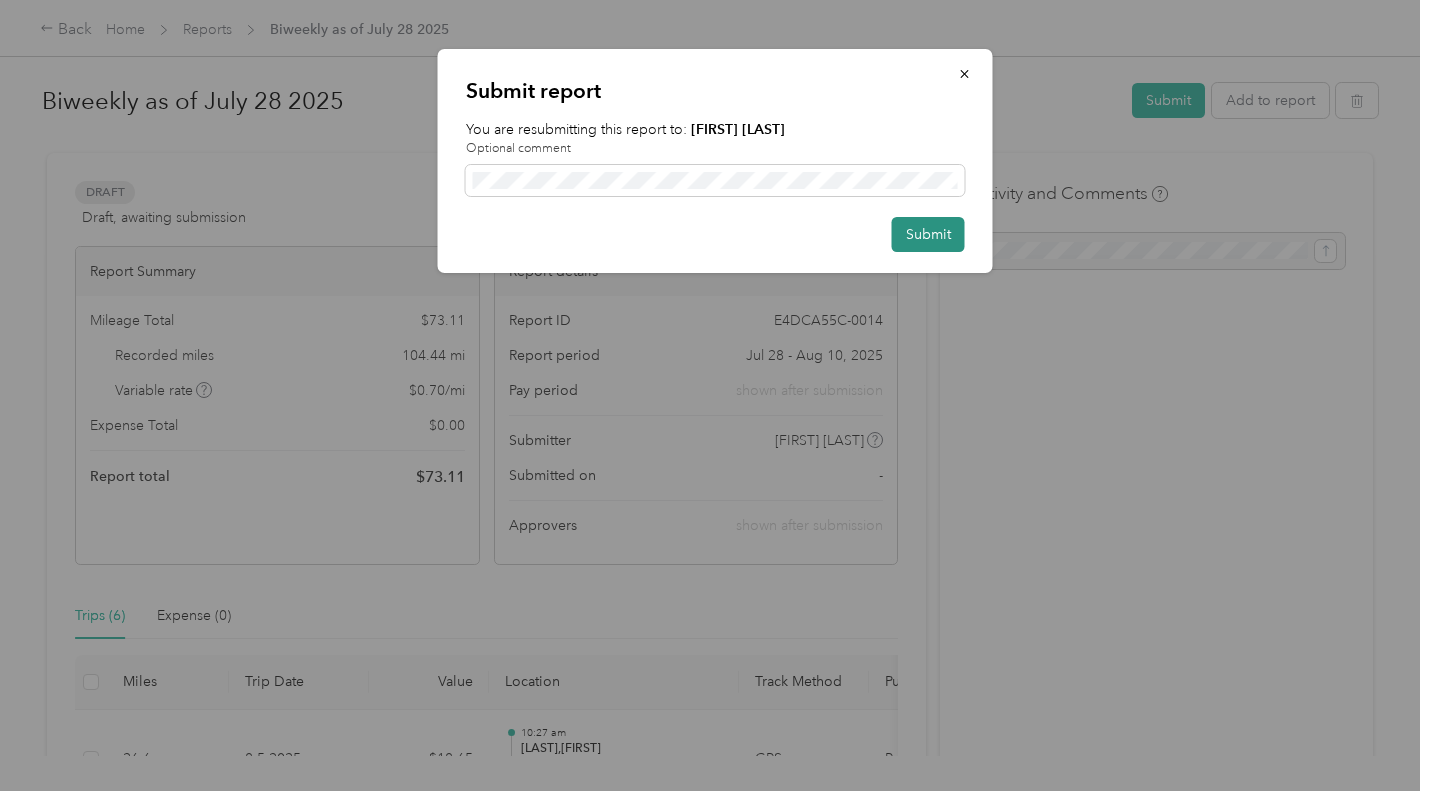 click on "Submit" at bounding box center [928, 234] 